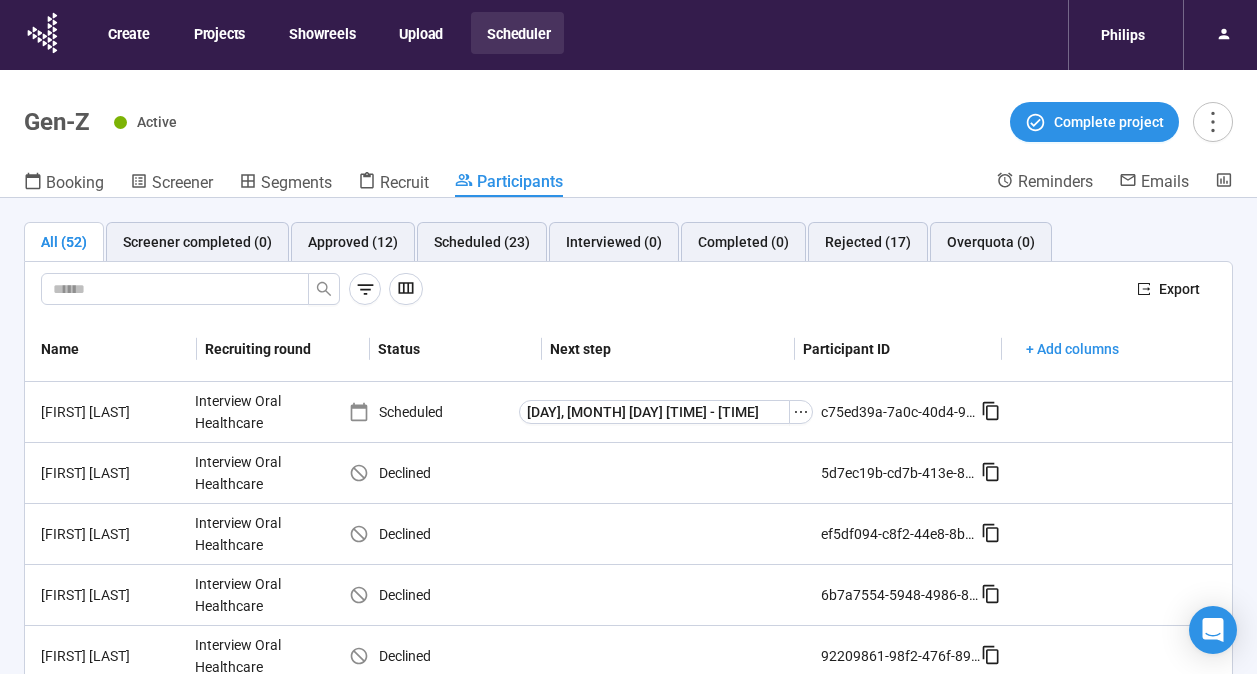 scroll, scrollTop: 0, scrollLeft: 0, axis: both 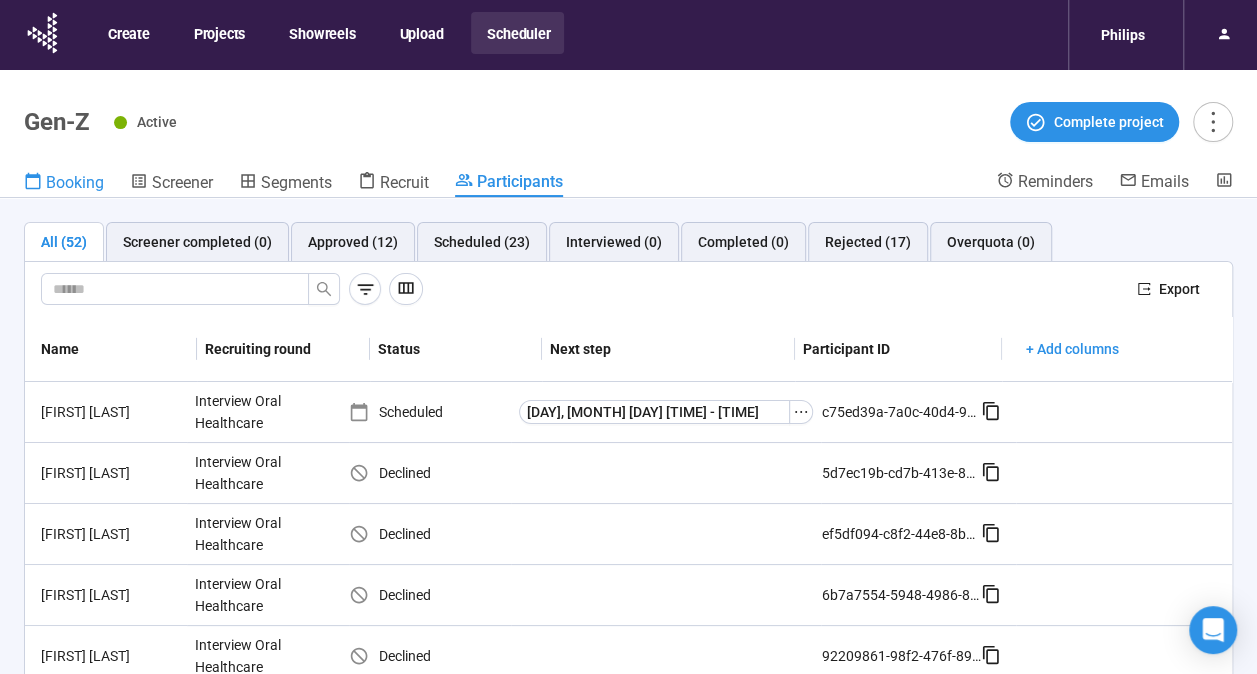 click on "Booking" at bounding box center (64, 184) 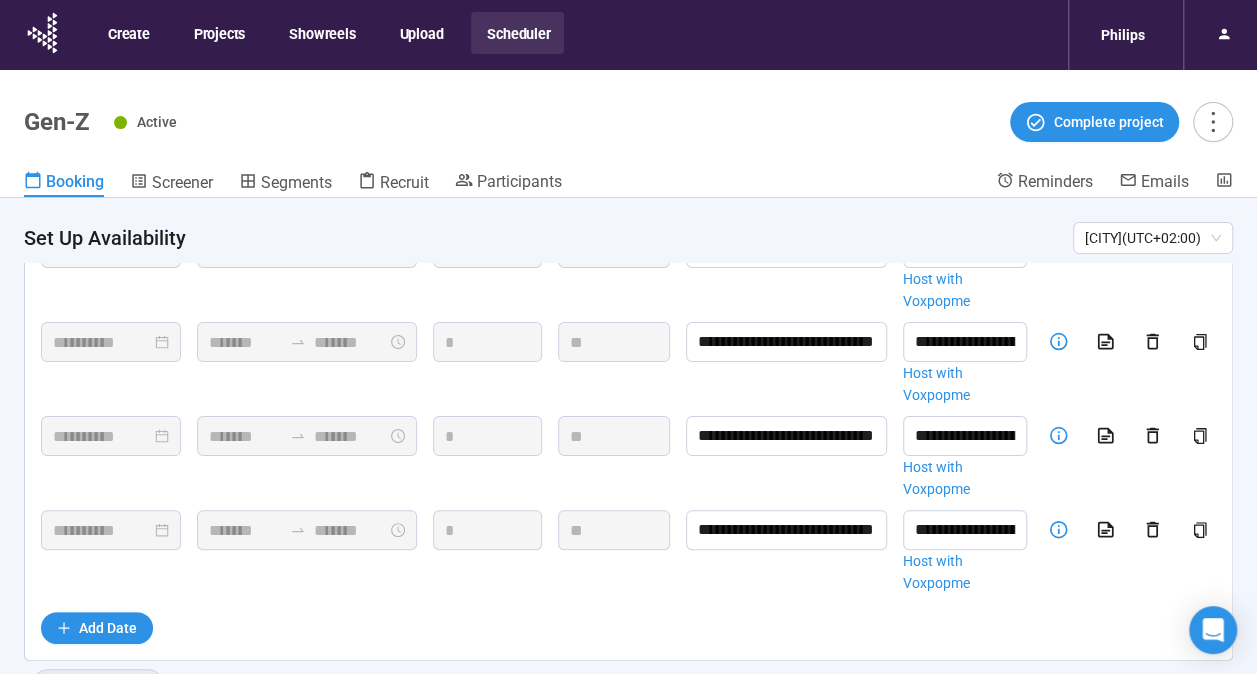 scroll, scrollTop: 0, scrollLeft: 0, axis: both 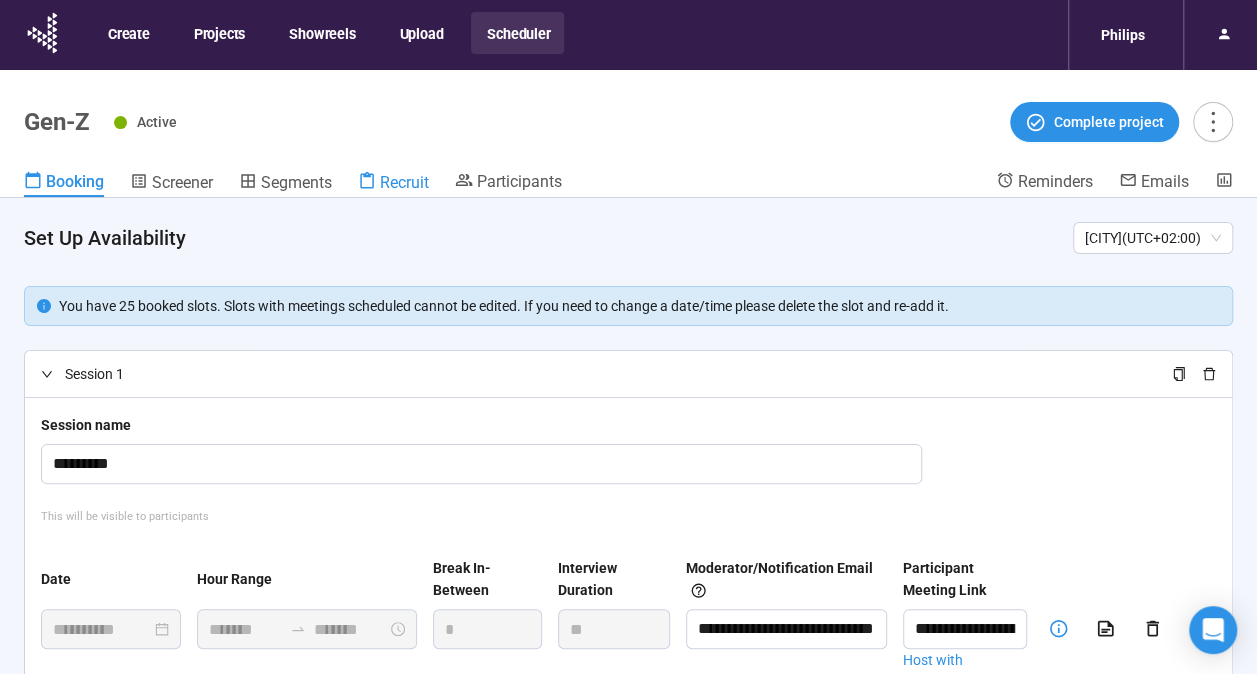 click on "Recruit" at bounding box center (404, 182) 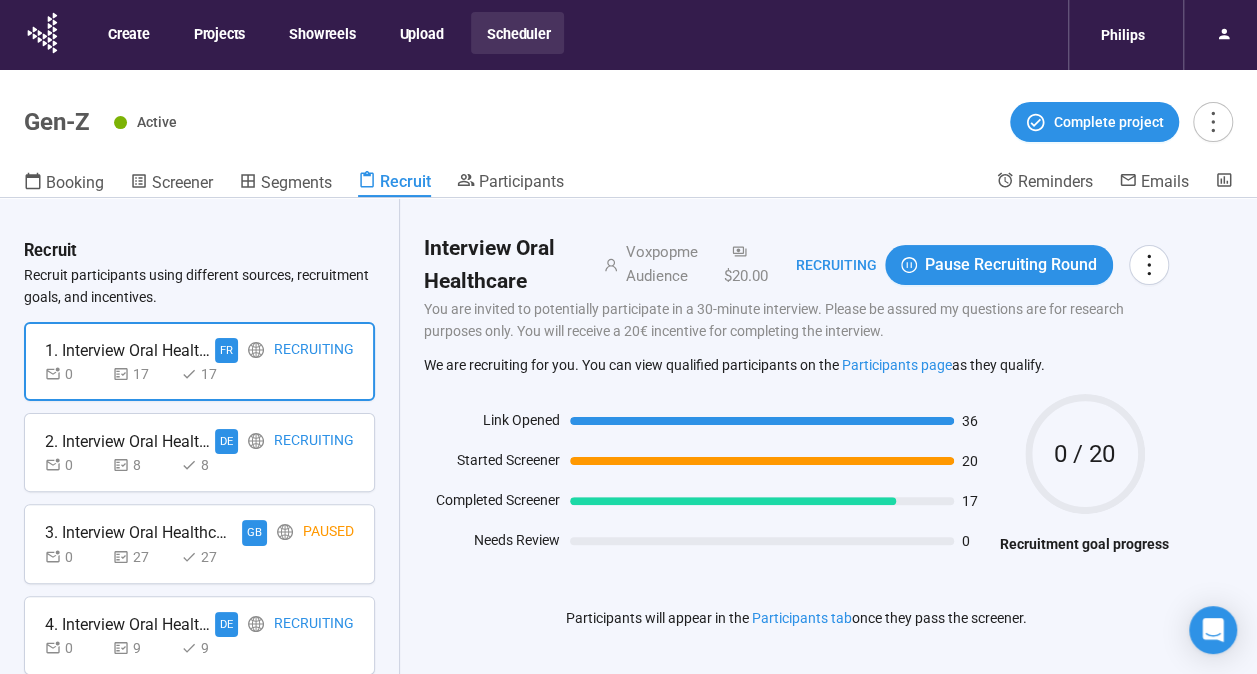scroll, scrollTop: 20, scrollLeft: 0, axis: vertical 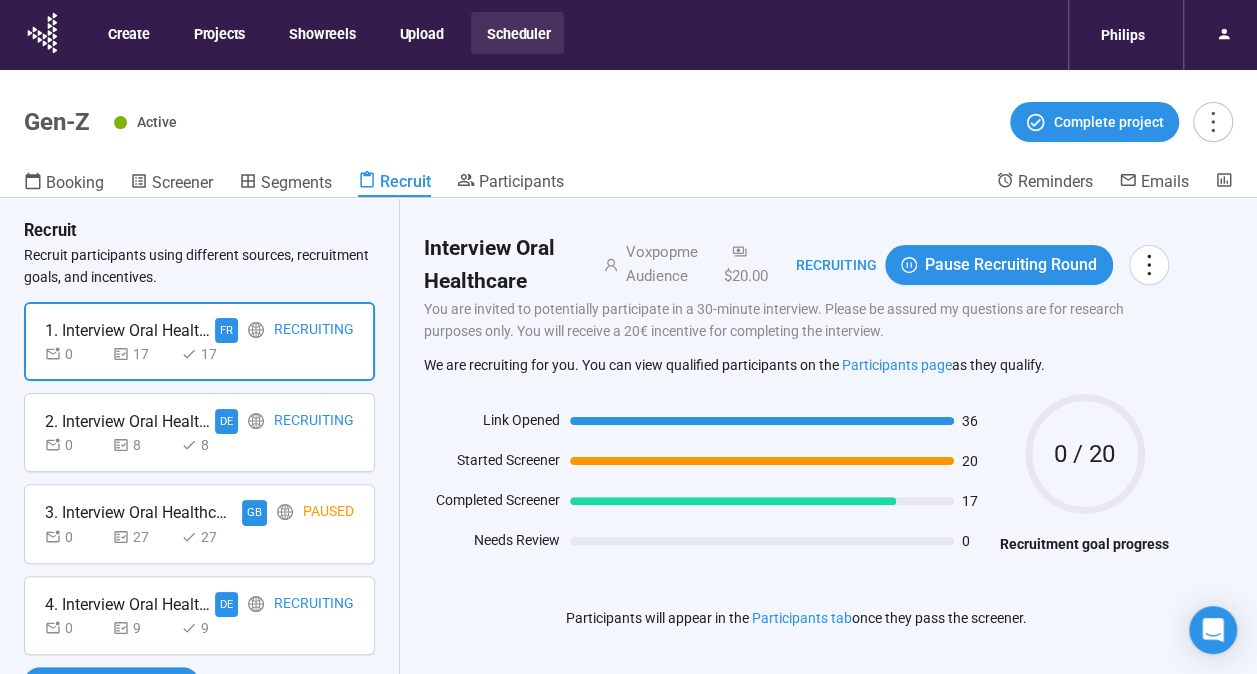 click on "0 9 9" at bounding box center (199, 628) 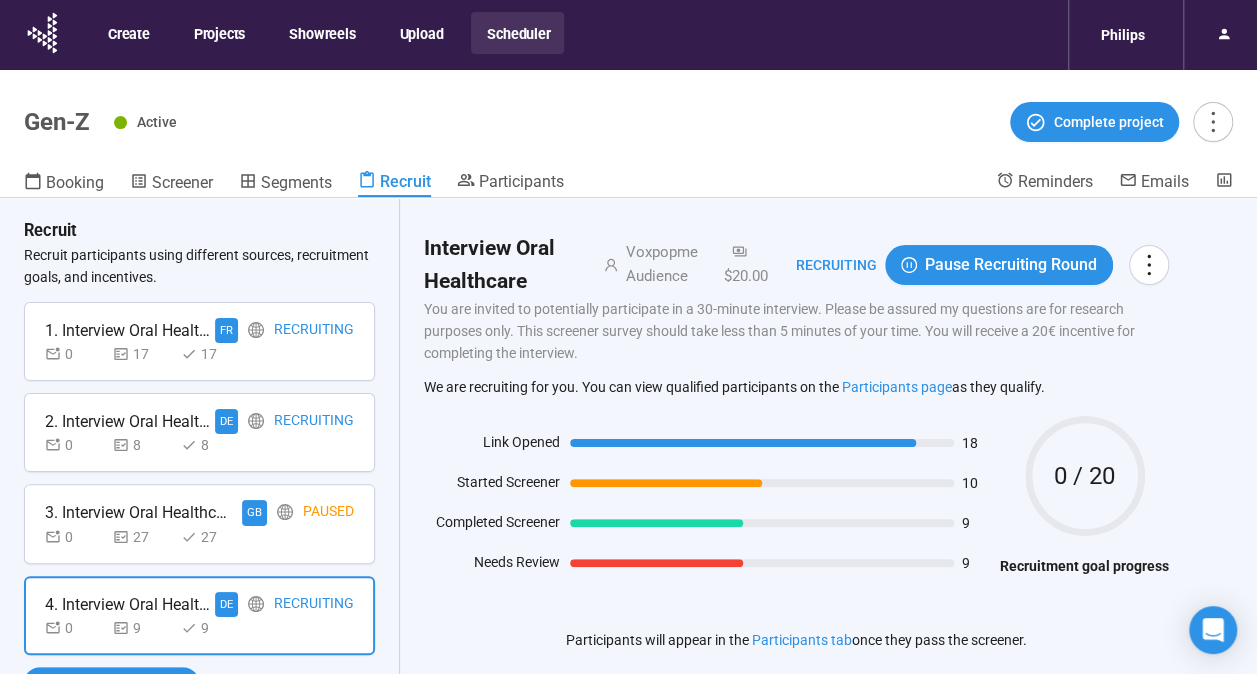 click on "Recruiting" at bounding box center (314, 421) 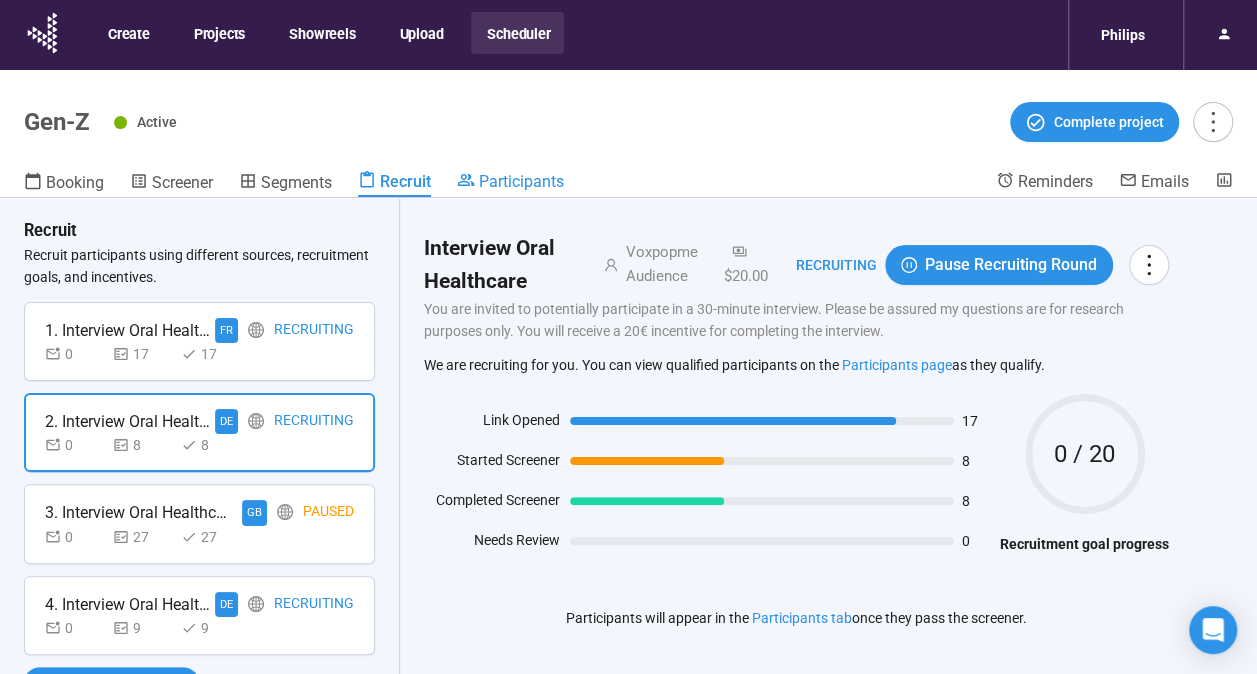click on "Participants" at bounding box center [521, 181] 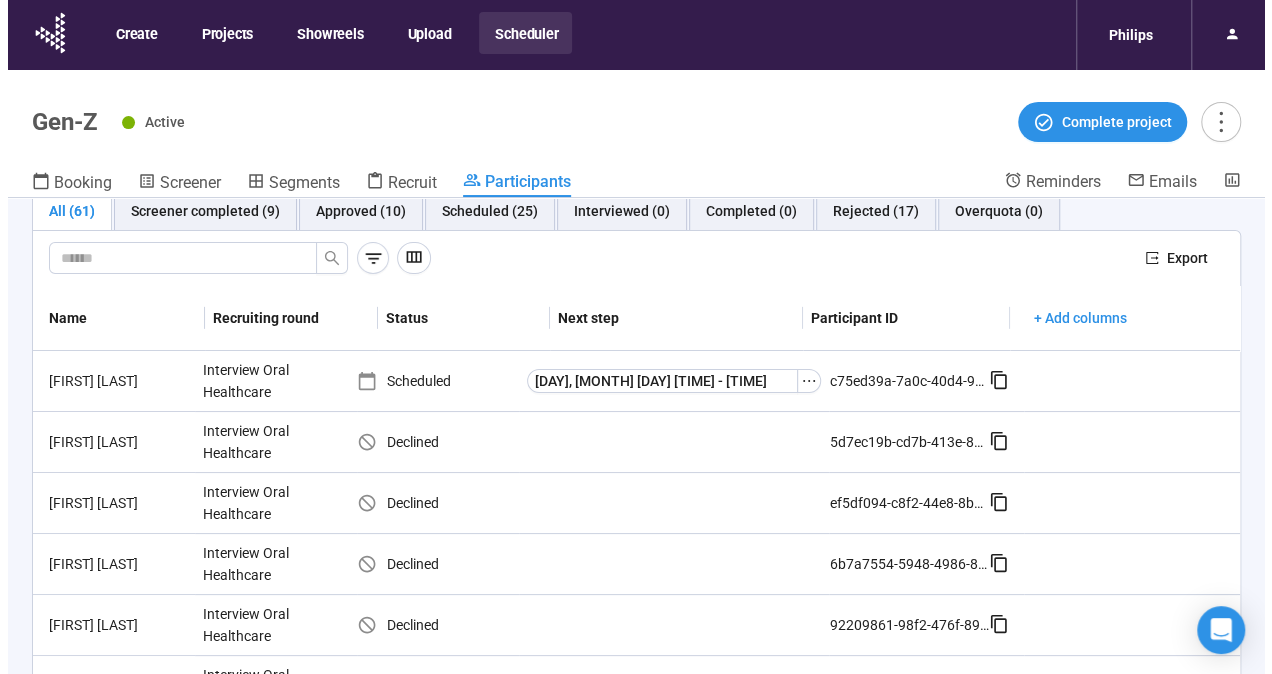 scroll, scrollTop: 0, scrollLeft: 0, axis: both 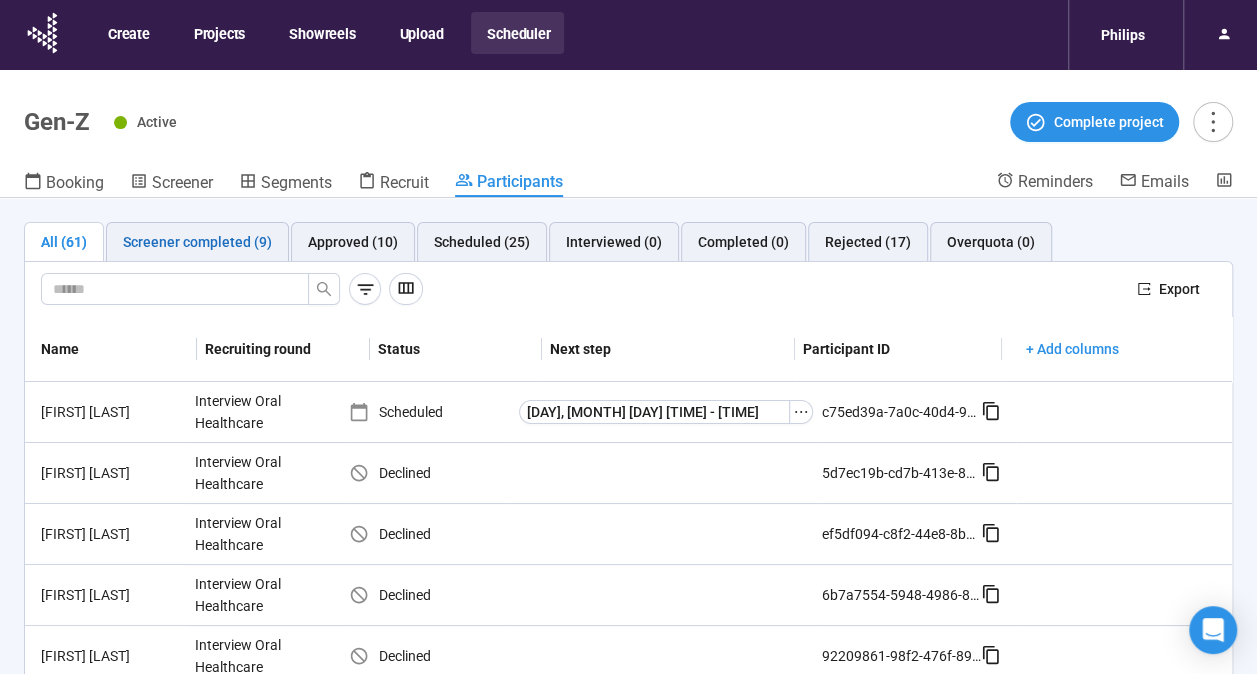 click on "Screener completed (9)" at bounding box center (197, 242) 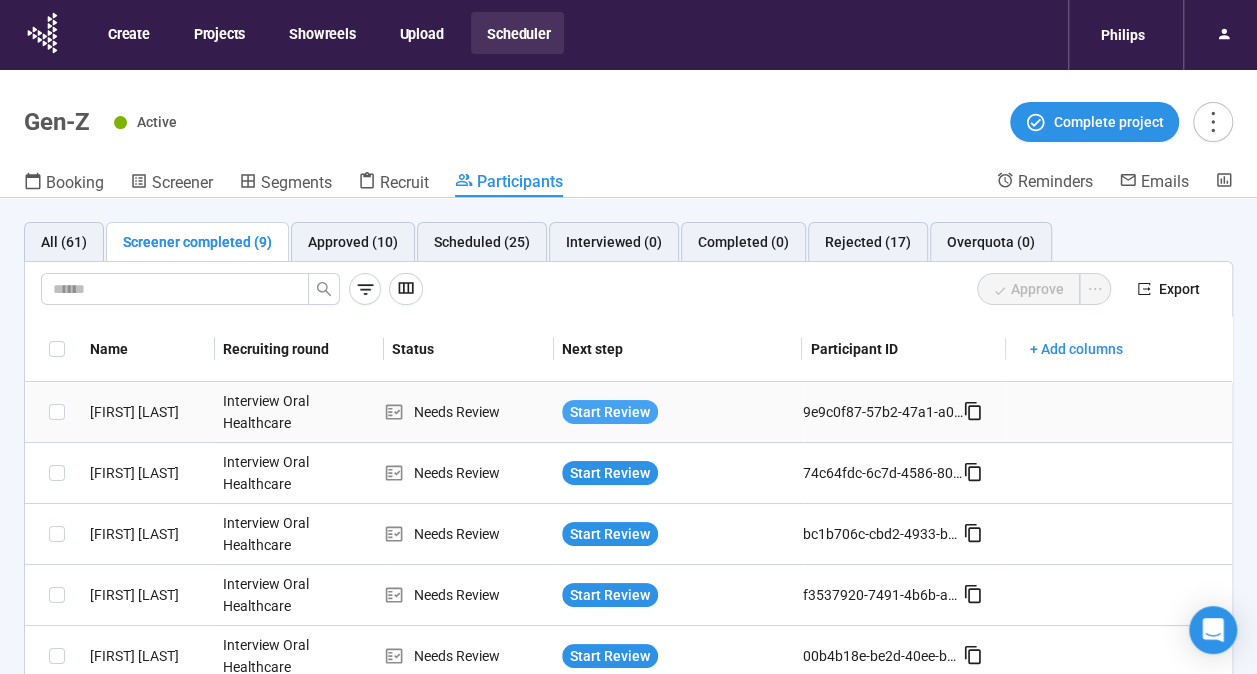 click on "Start Review" at bounding box center [610, 412] 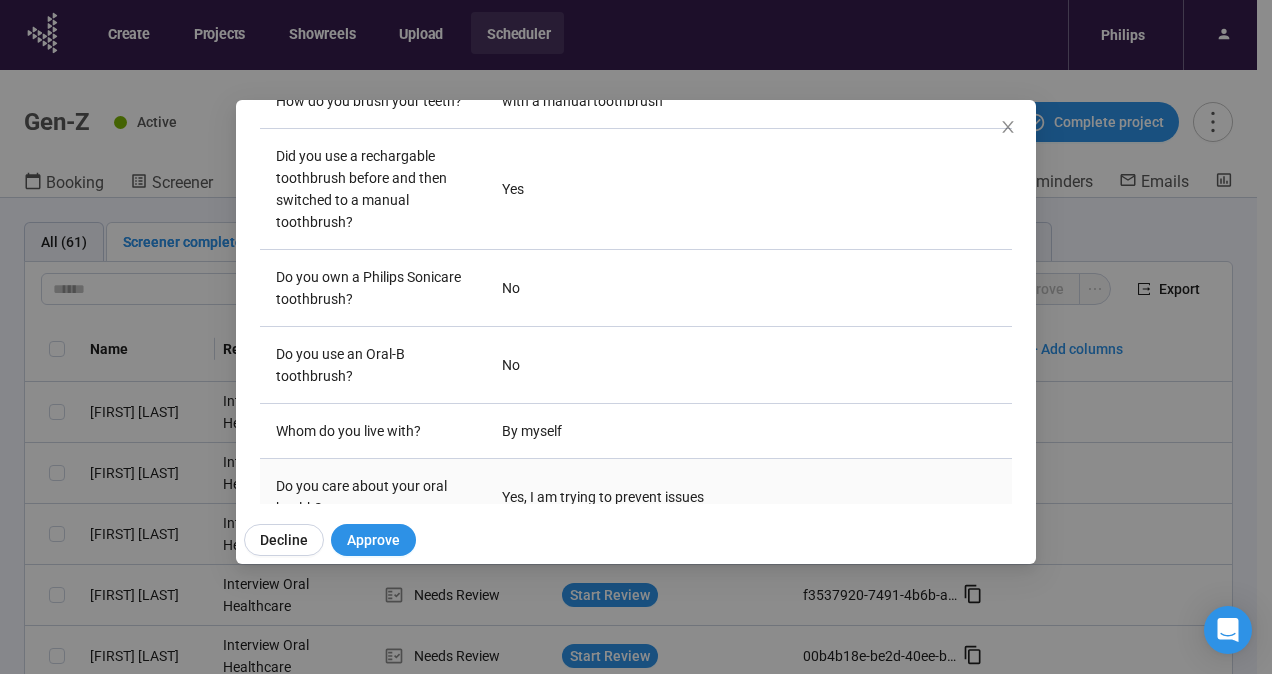scroll, scrollTop: 588, scrollLeft: 0, axis: vertical 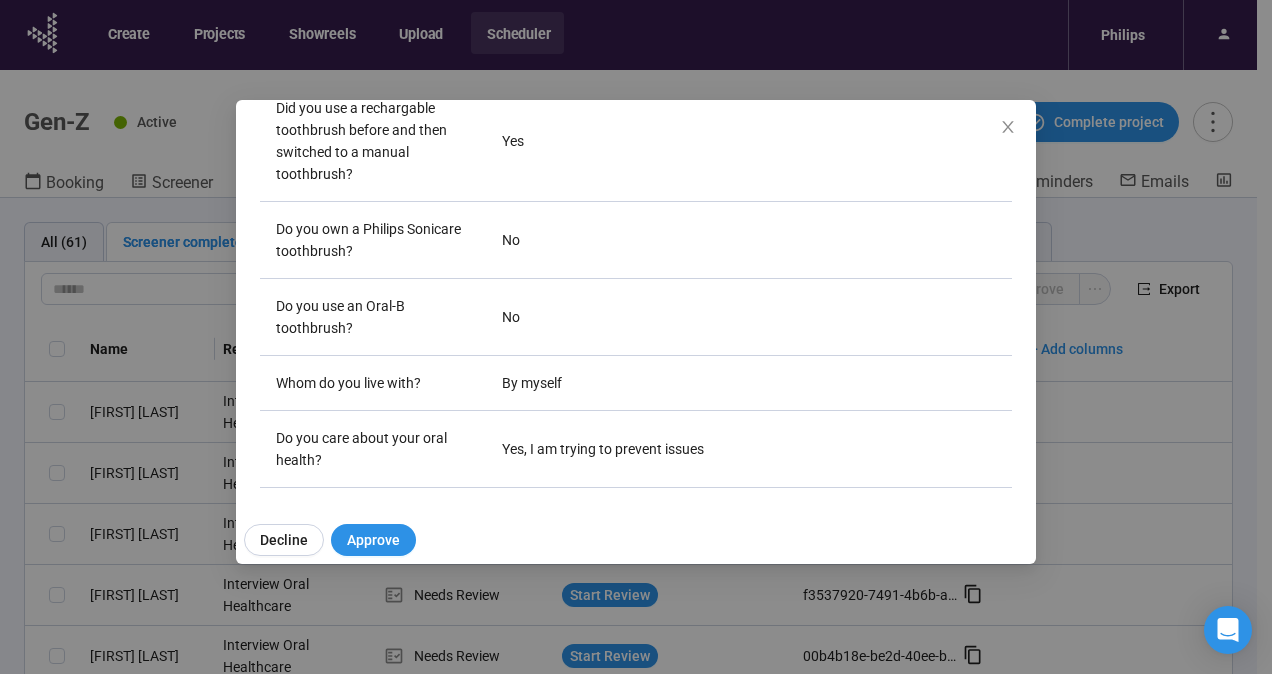 click on "Decline Approve" at bounding box center [644, 540] 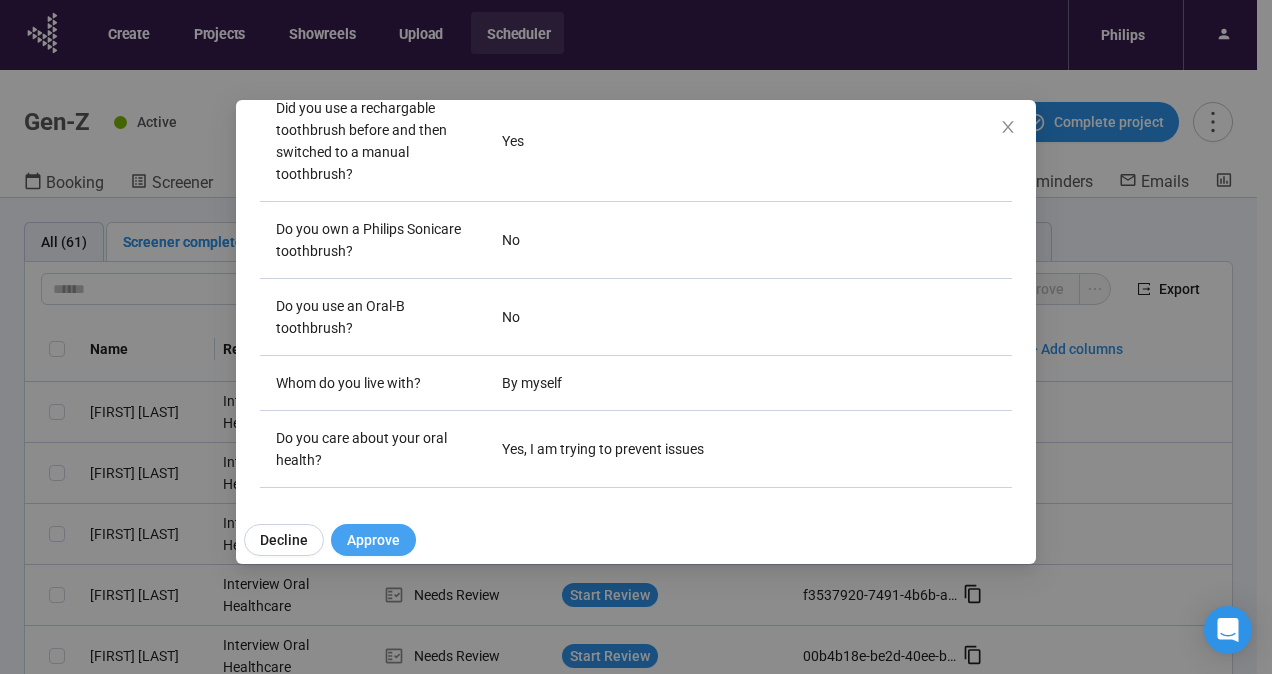 click on "Approve" at bounding box center [373, 540] 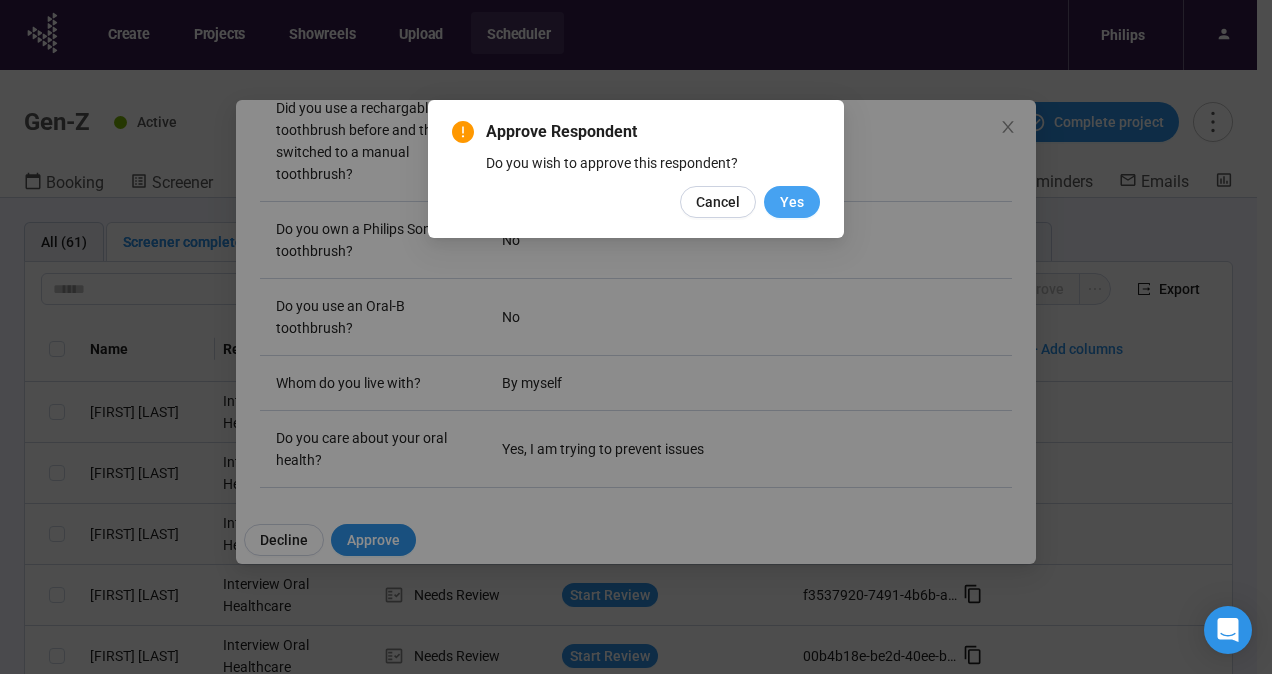 drag, startPoint x: 808, startPoint y: 177, endPoint x: 801, endPoint y: 194, distance: 18.384777 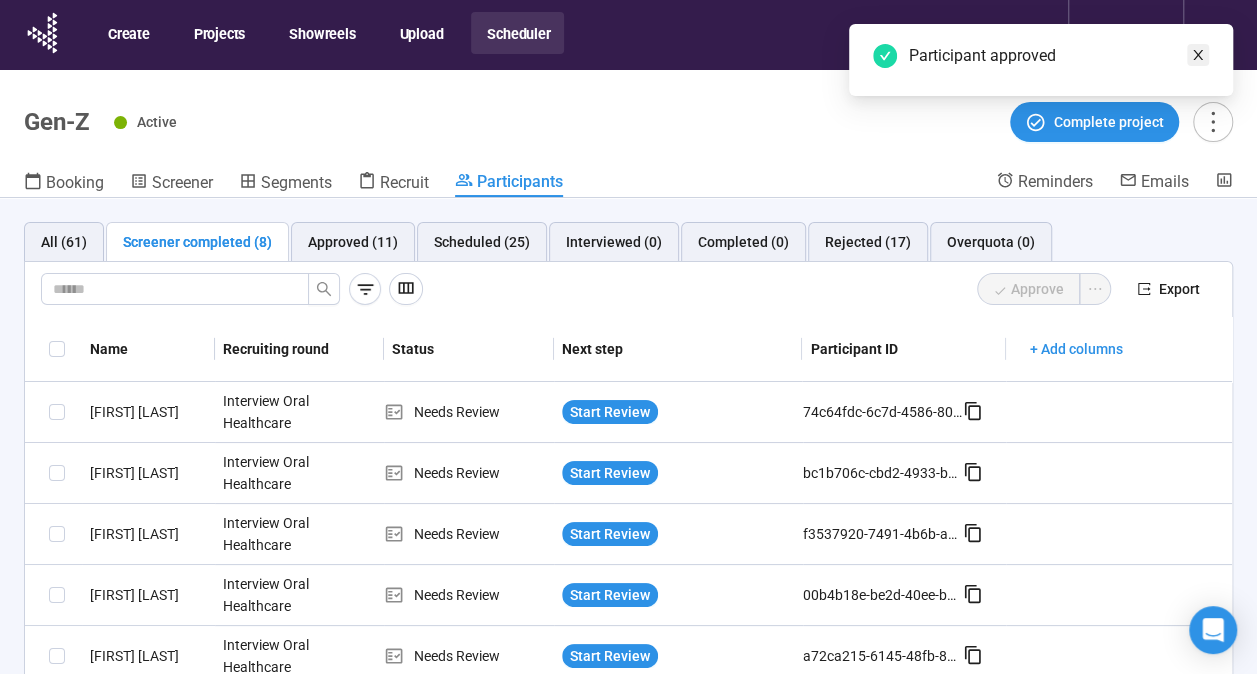 click 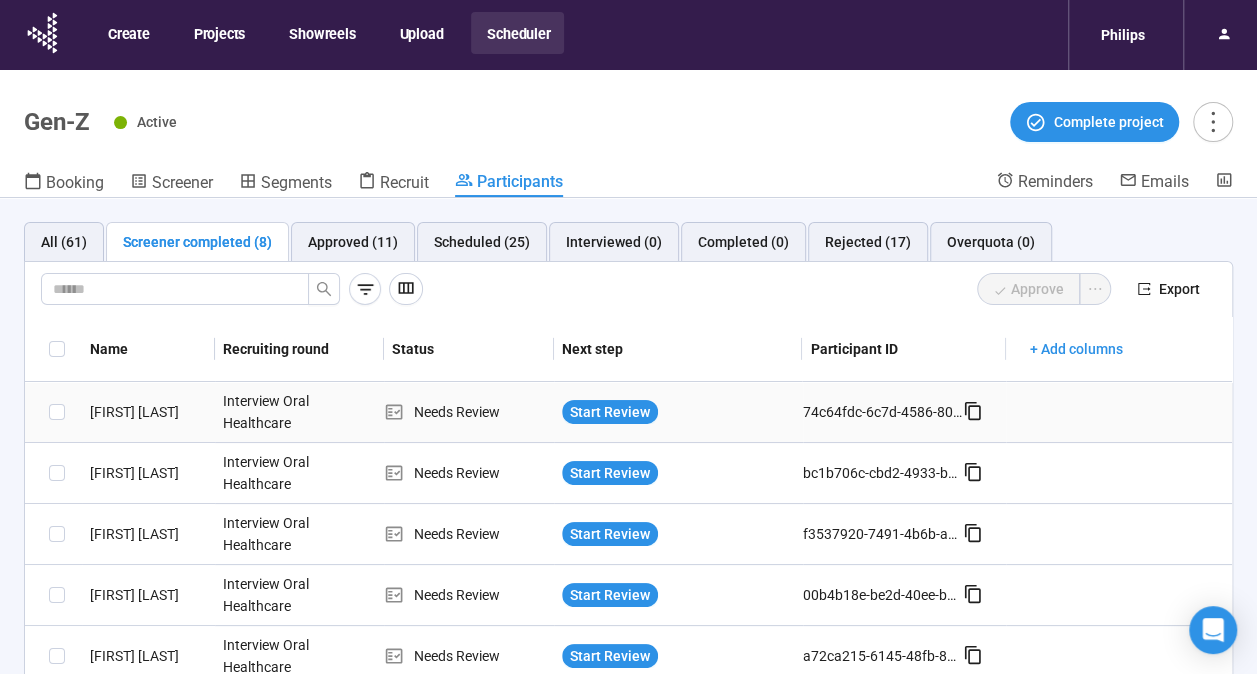 click on "[FIRST] [LAST]" at bounding box center (148, 412) 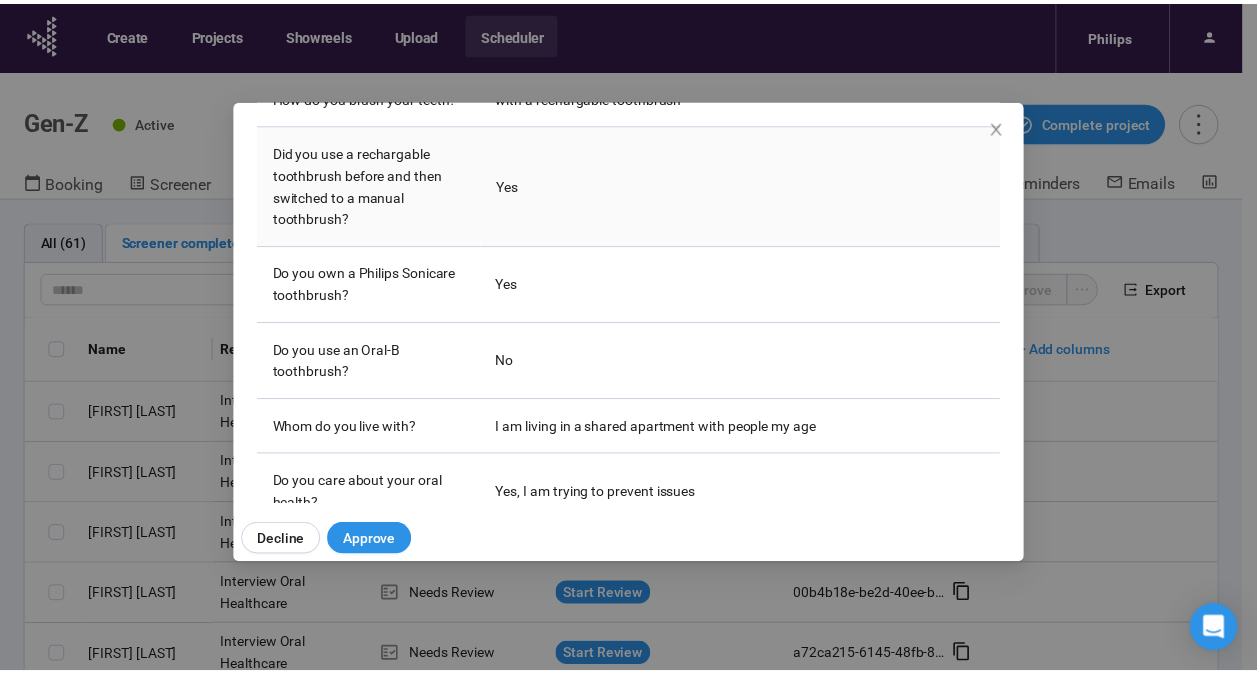 scroll, scrollTop: 588, scrollLeft: 0, axis: vertical 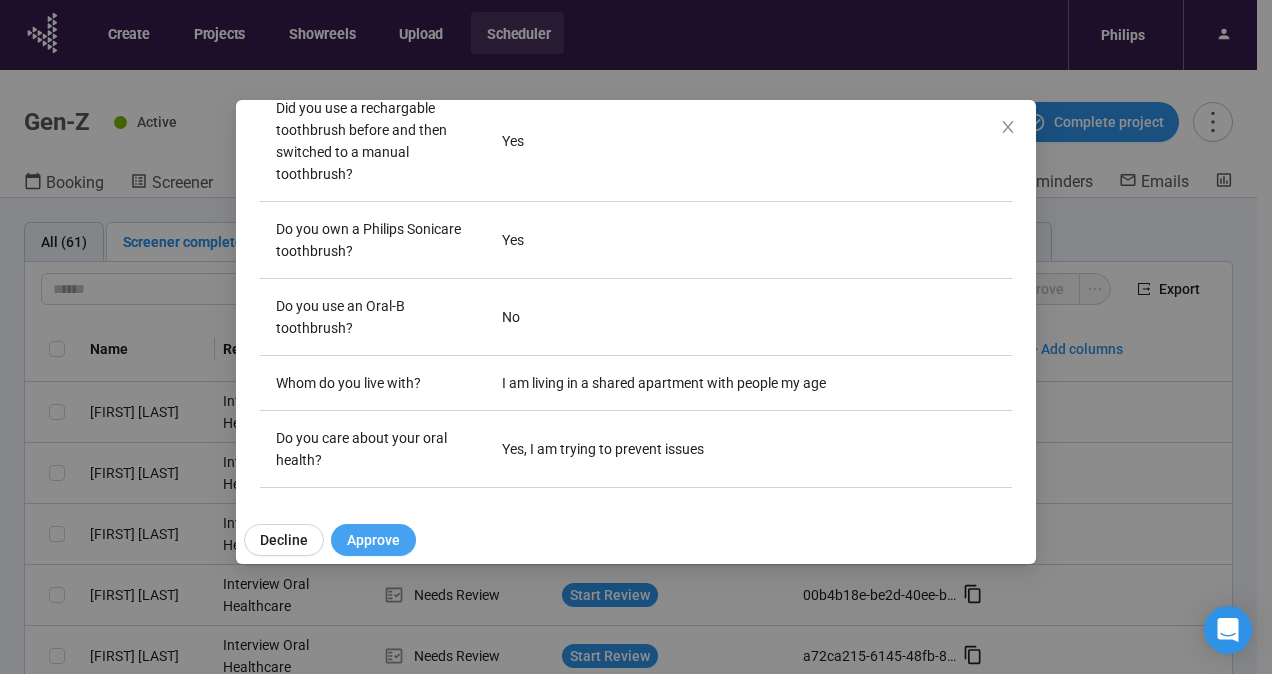 click on "Approve" at bounding box center (373, 540) 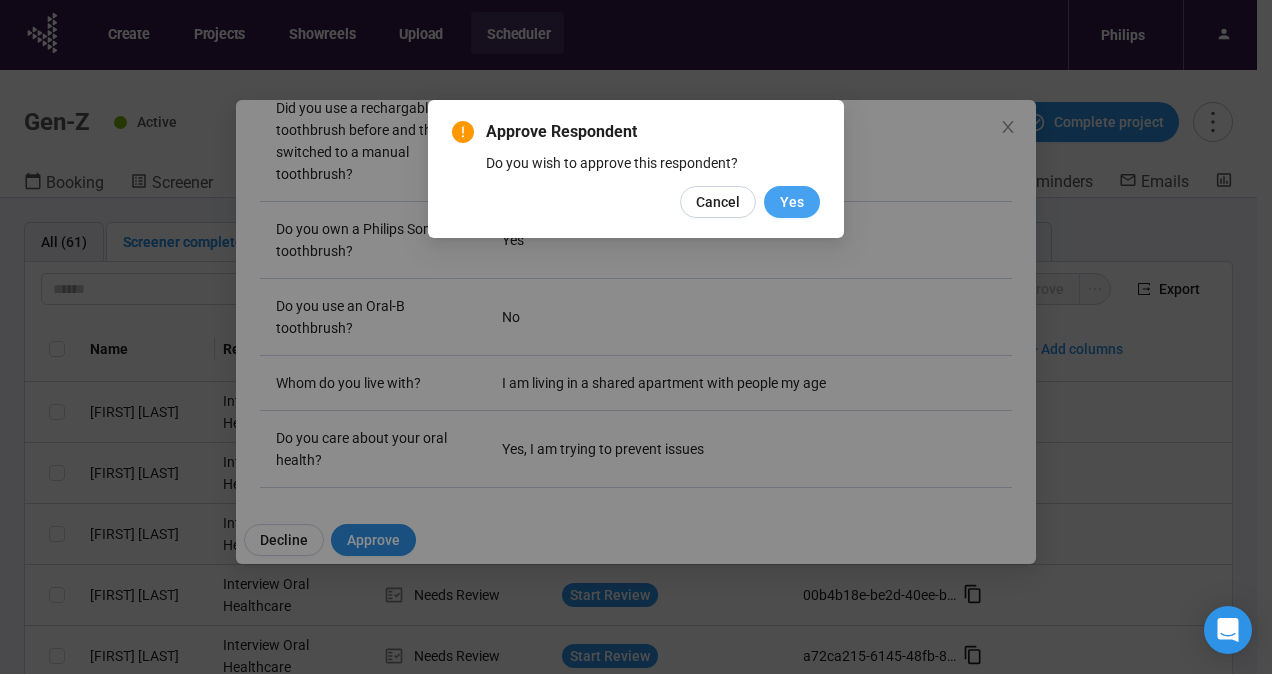 click on "Yes" at bounding box center [792, 202] 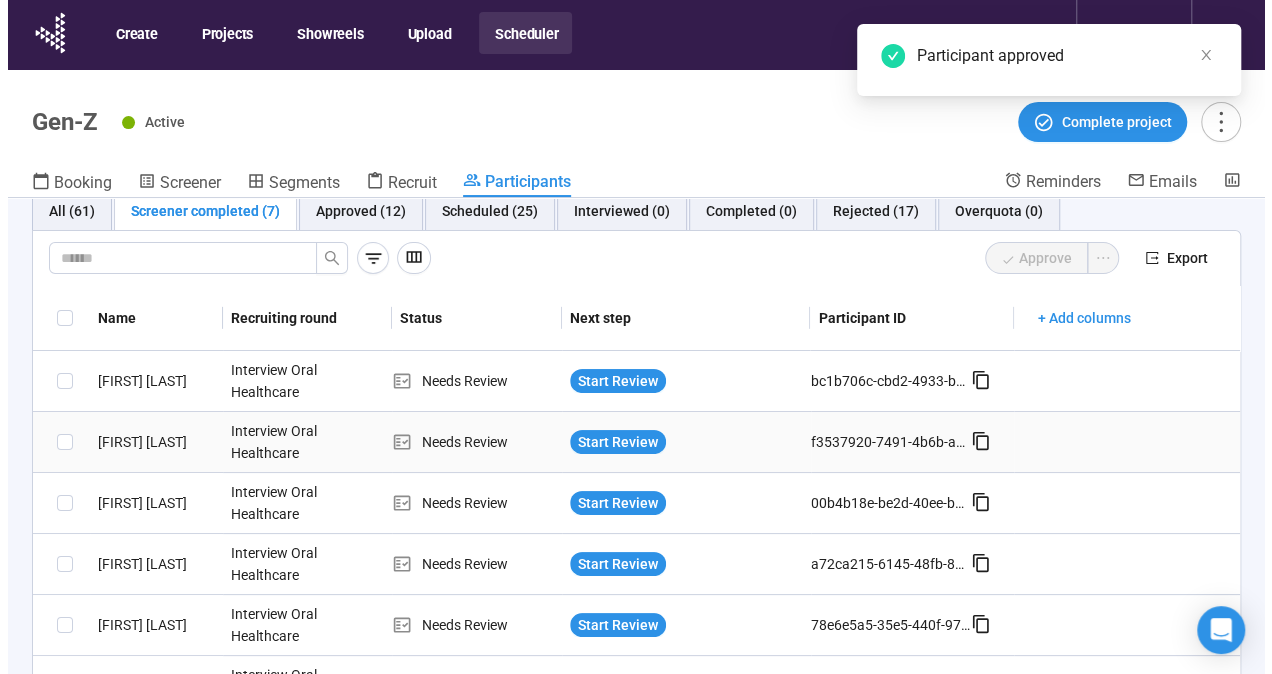 scroll, scrollTop: 0, scrollLeft: 0, axis: both 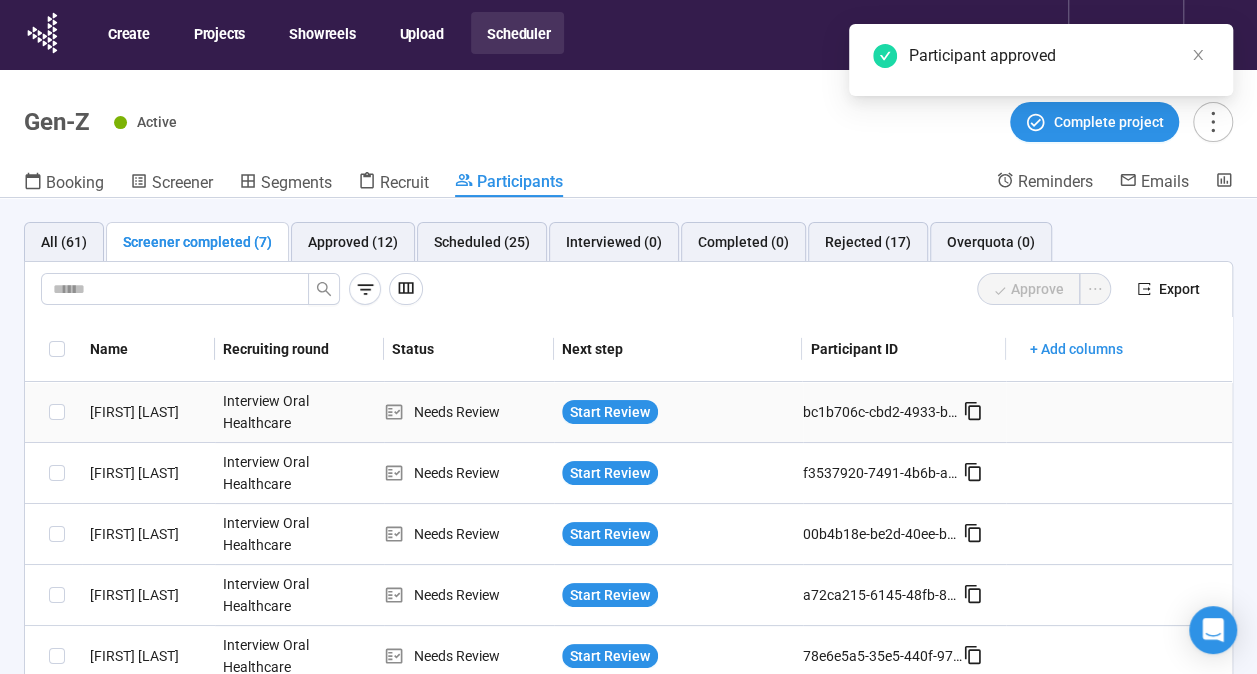 click on "[FIRST] [LAST]" at bounding box center (148, 412) 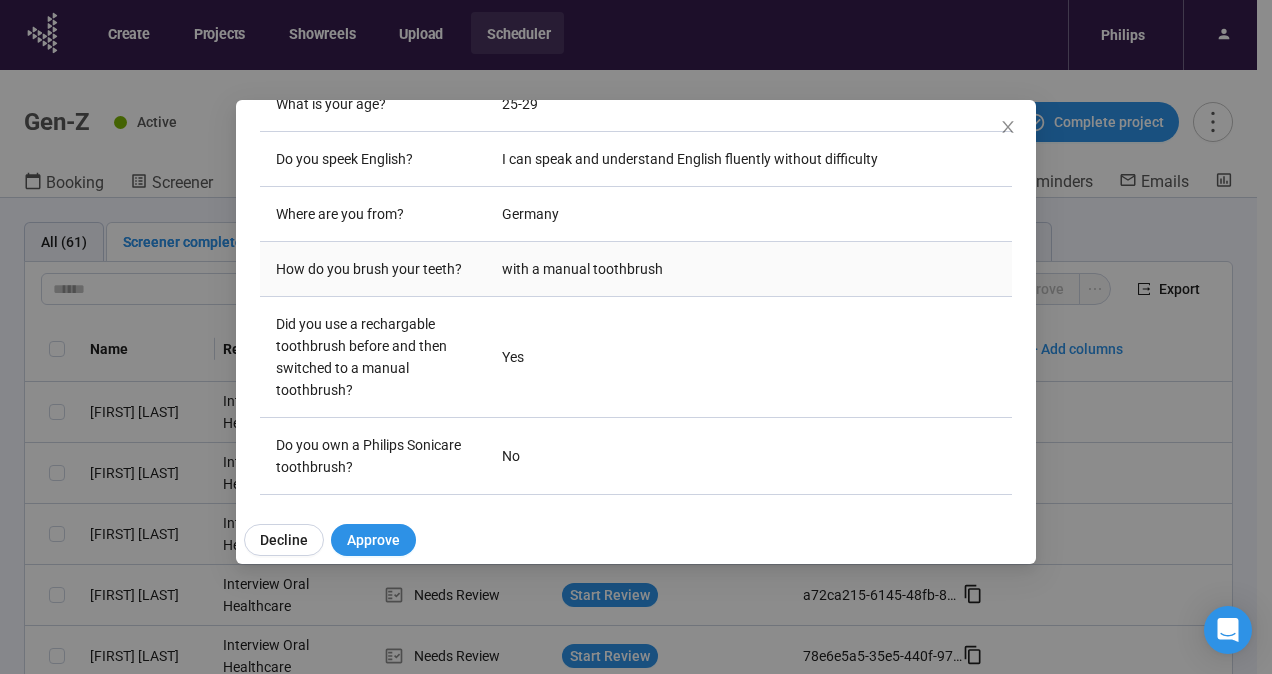 scroll, scrollTop: 400, scrollLeft: 0, axis: vertical 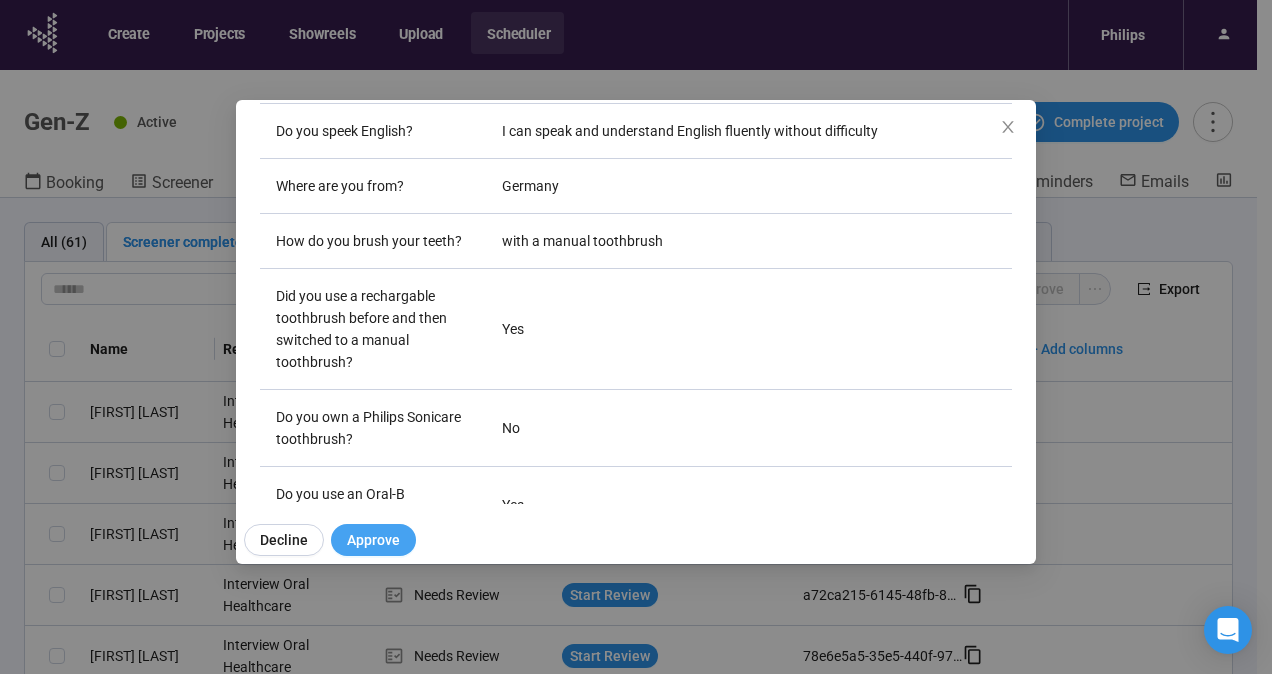 click on "Approve" at bounding box center (373, 540) 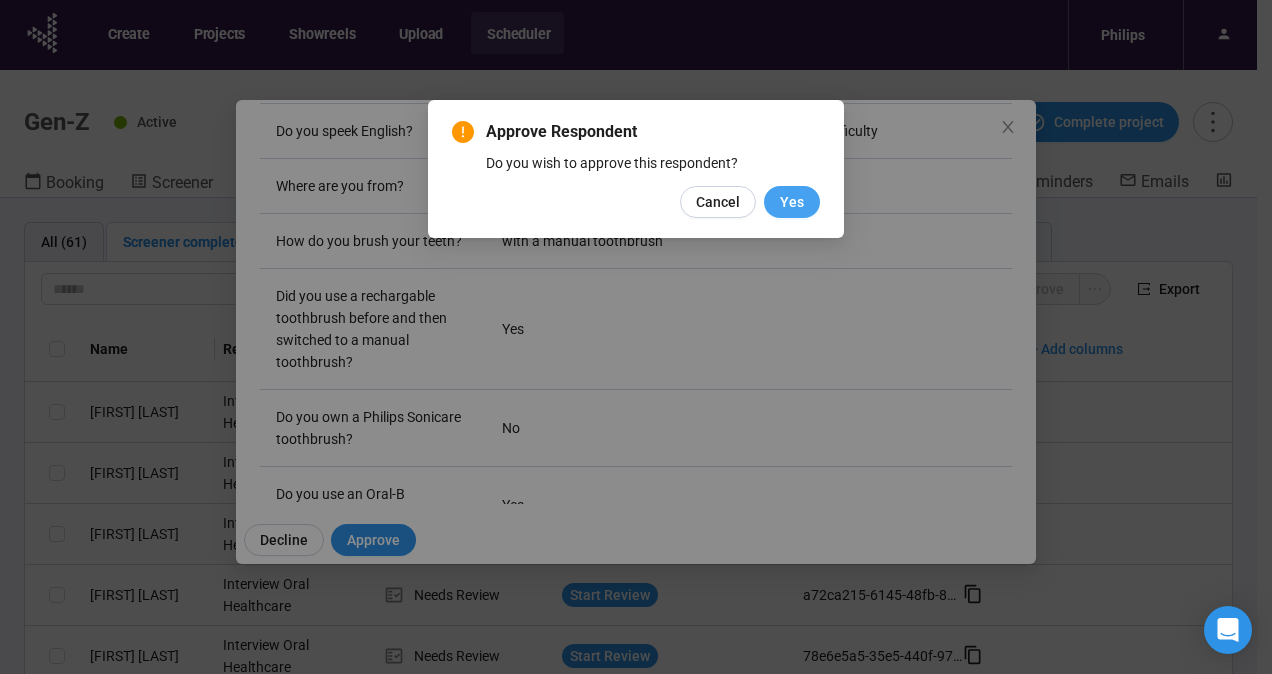 click on "Yes" at bounding box center (792, 202) 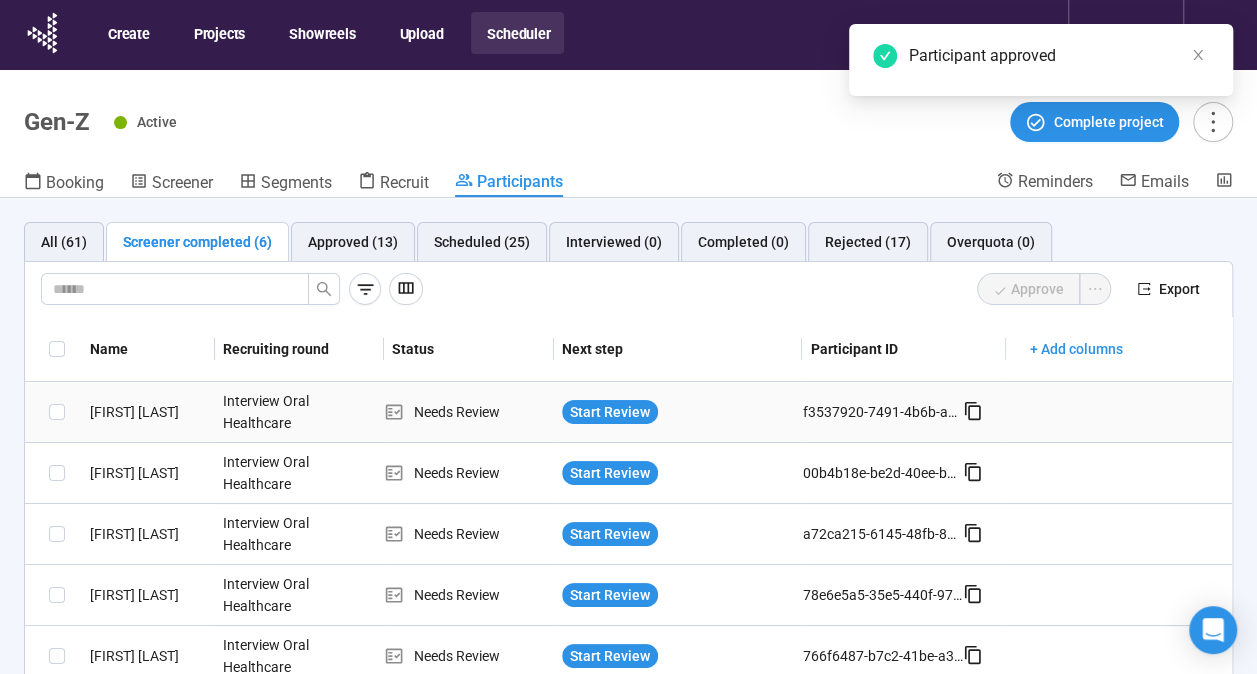 click on "[FIRST] [LAST]" at bounding box center (148, 412) 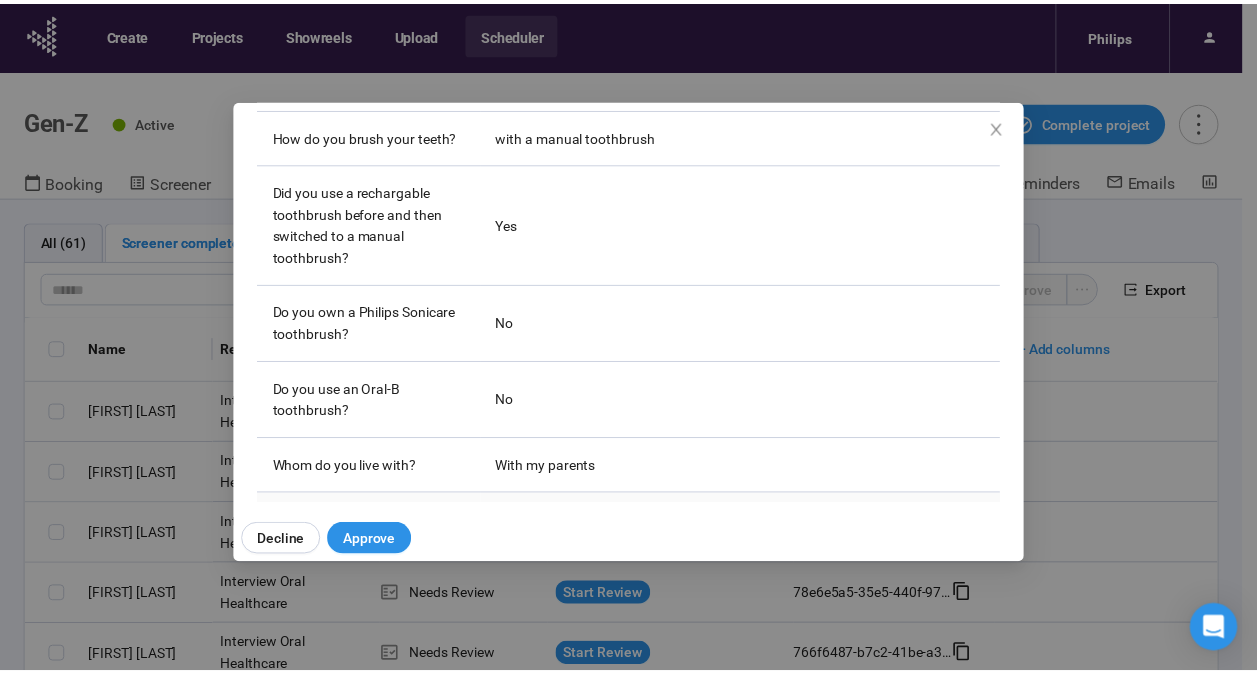 scroll, scrollTop: 588, scrollLeft: 0, axis: vertical 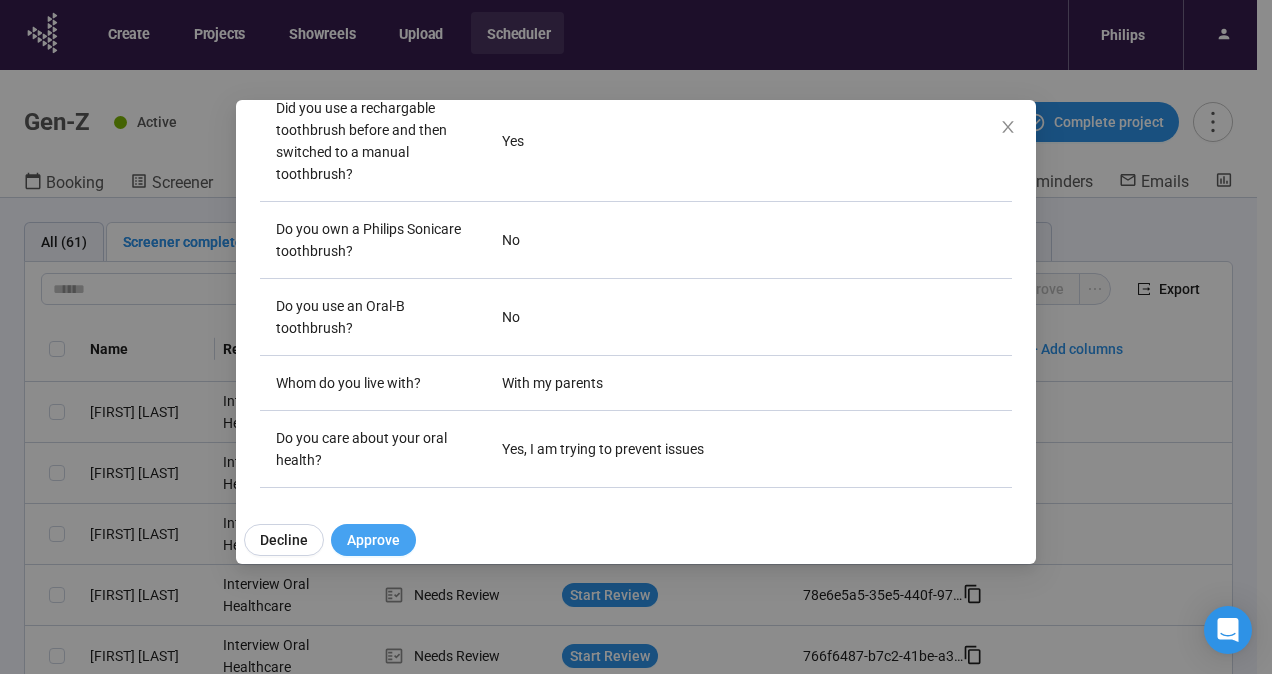 click on "Approve" at bounding box center (373, 540) 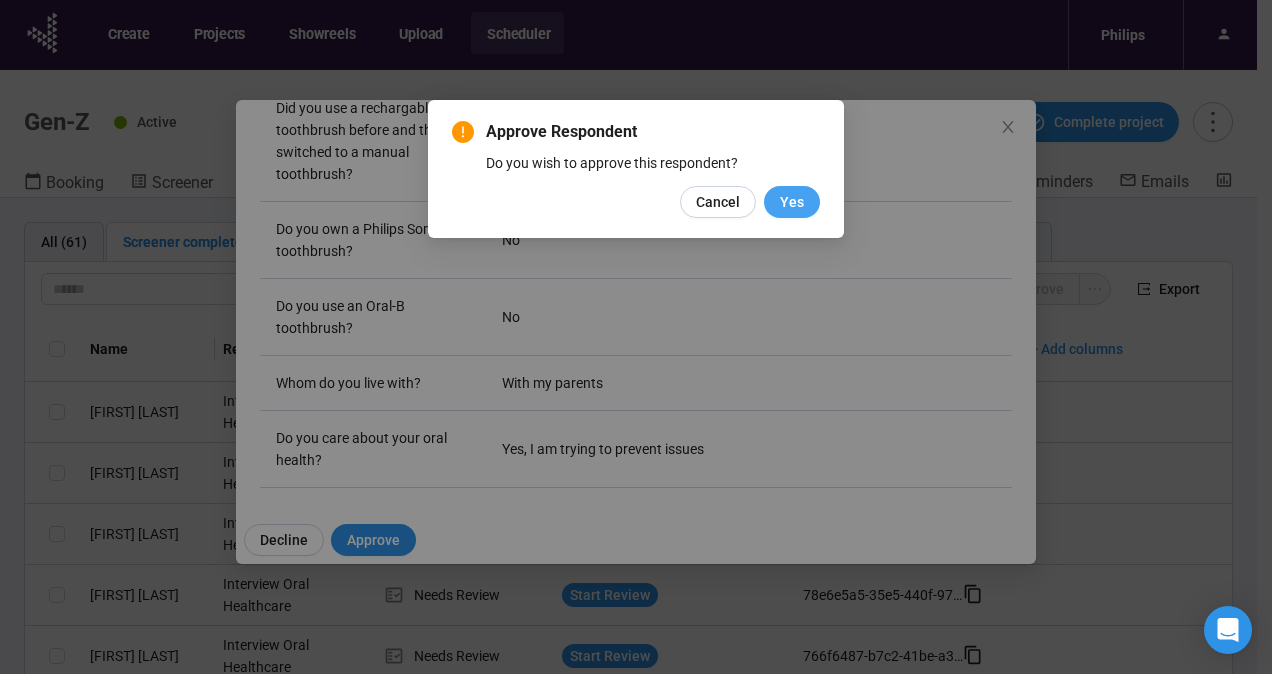 click on "Yes" at bounding box center [792, 202] 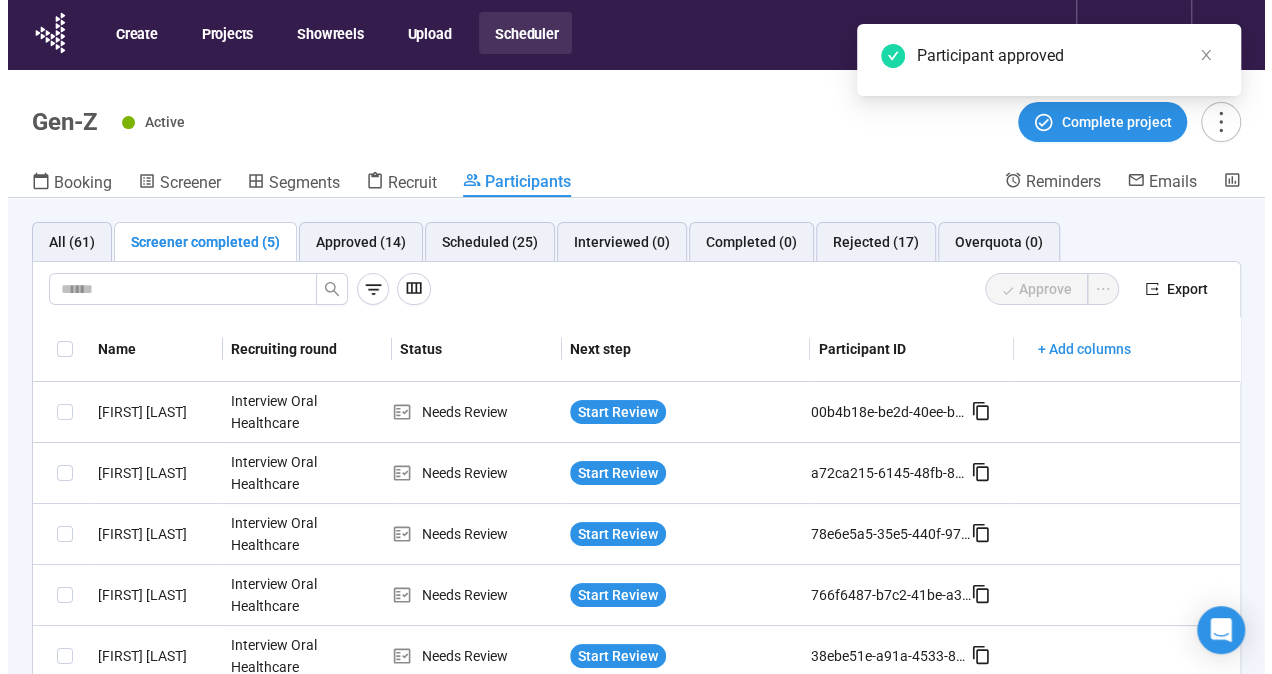 scroll, scrollTop: 4, scrollLeft: 0, axis: vertical 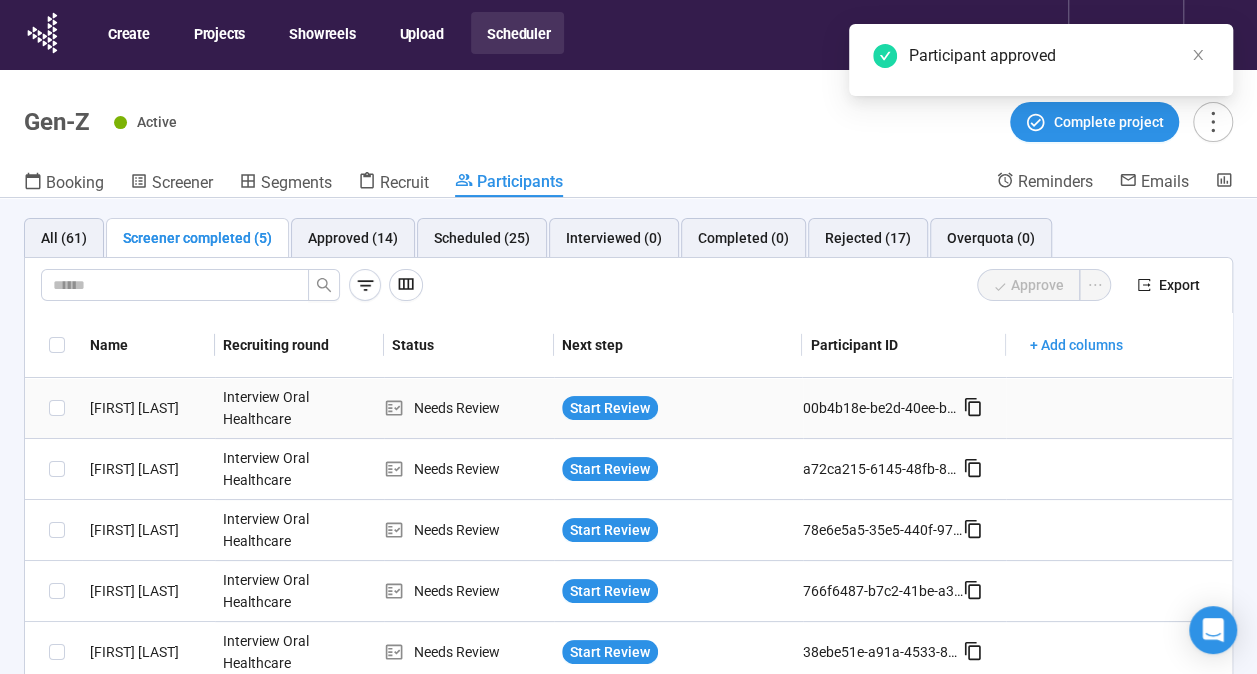 click on "[FIRST] [LAST]" at bounding box center (148, 408) 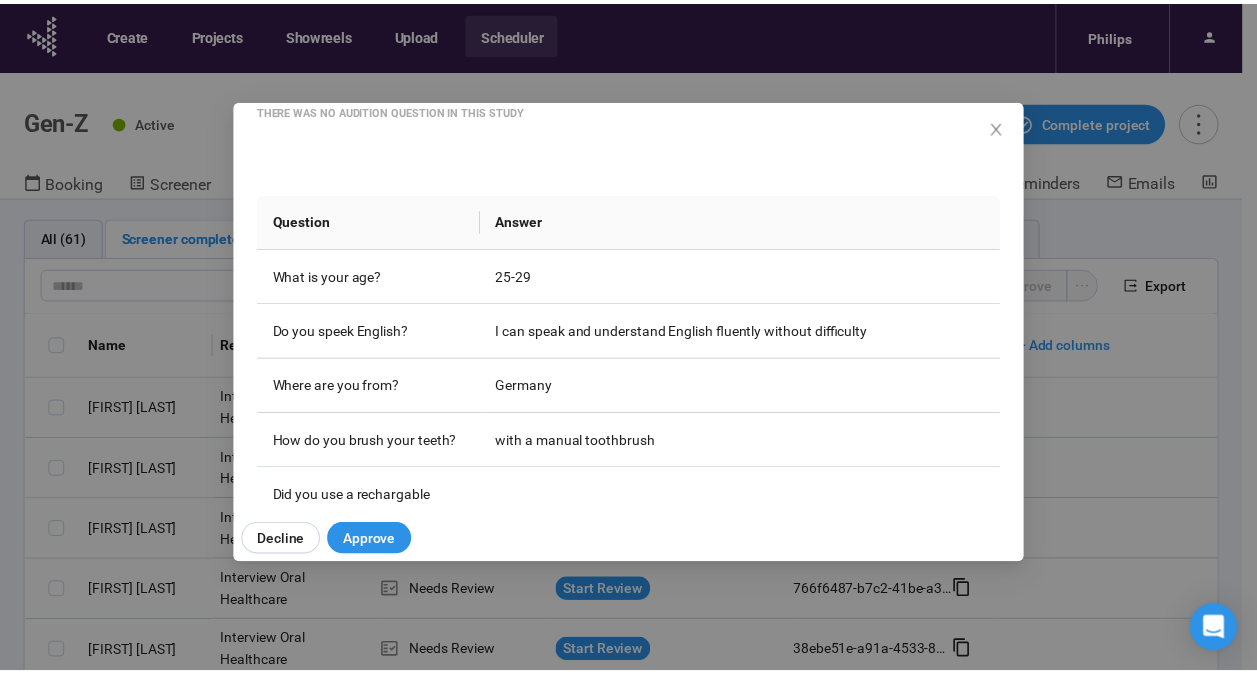 scroll, scrollTop: 500, scrollLeft: 0, axis: vertical 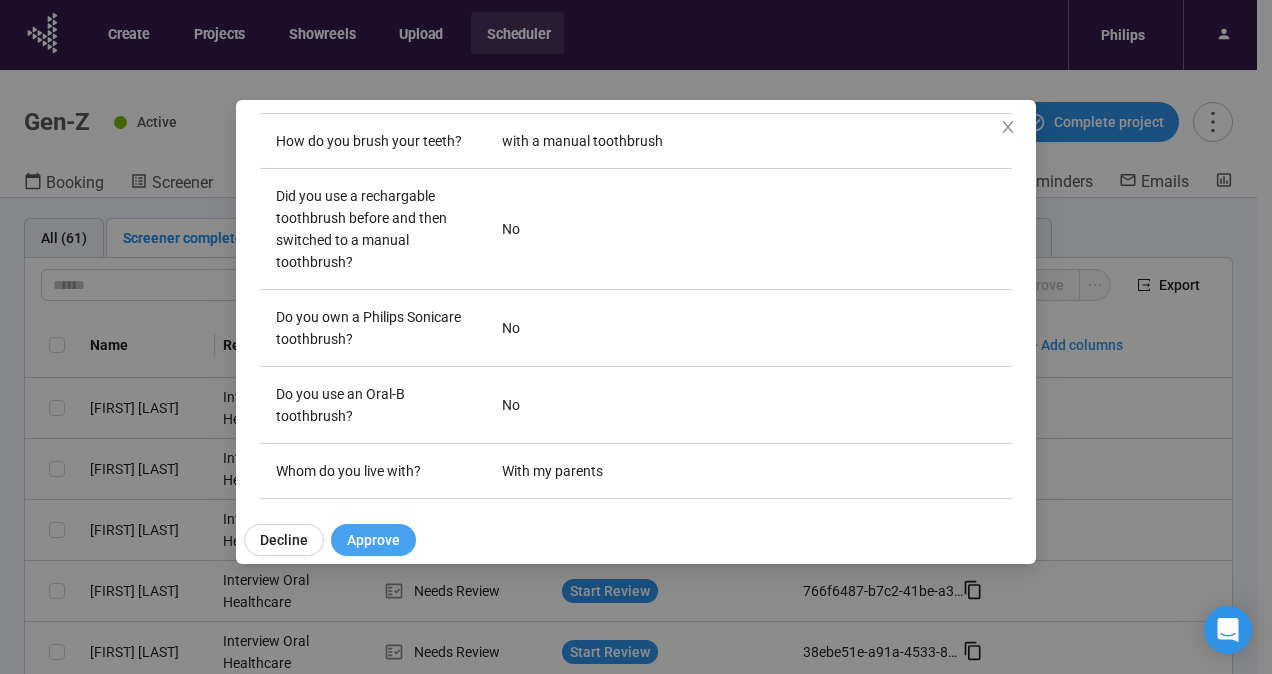 click on "Approve" at bounding box center [373, 540] 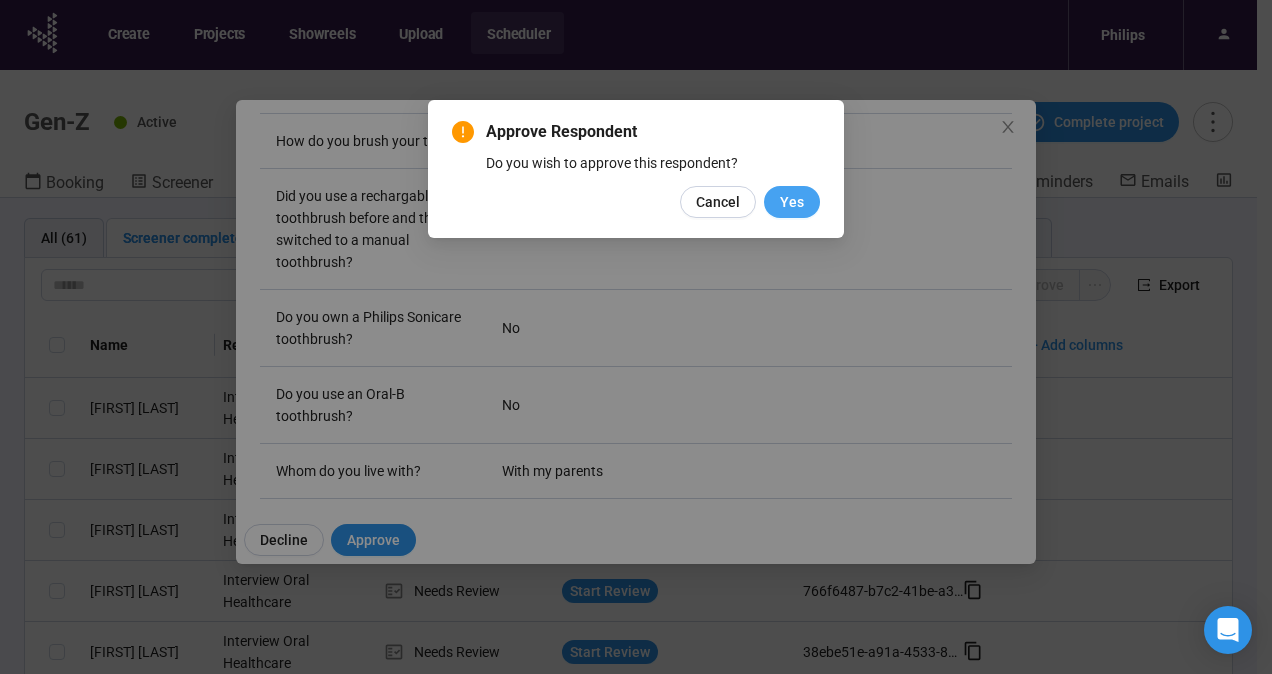 click on "Yes" at bounding box center [792, 202] 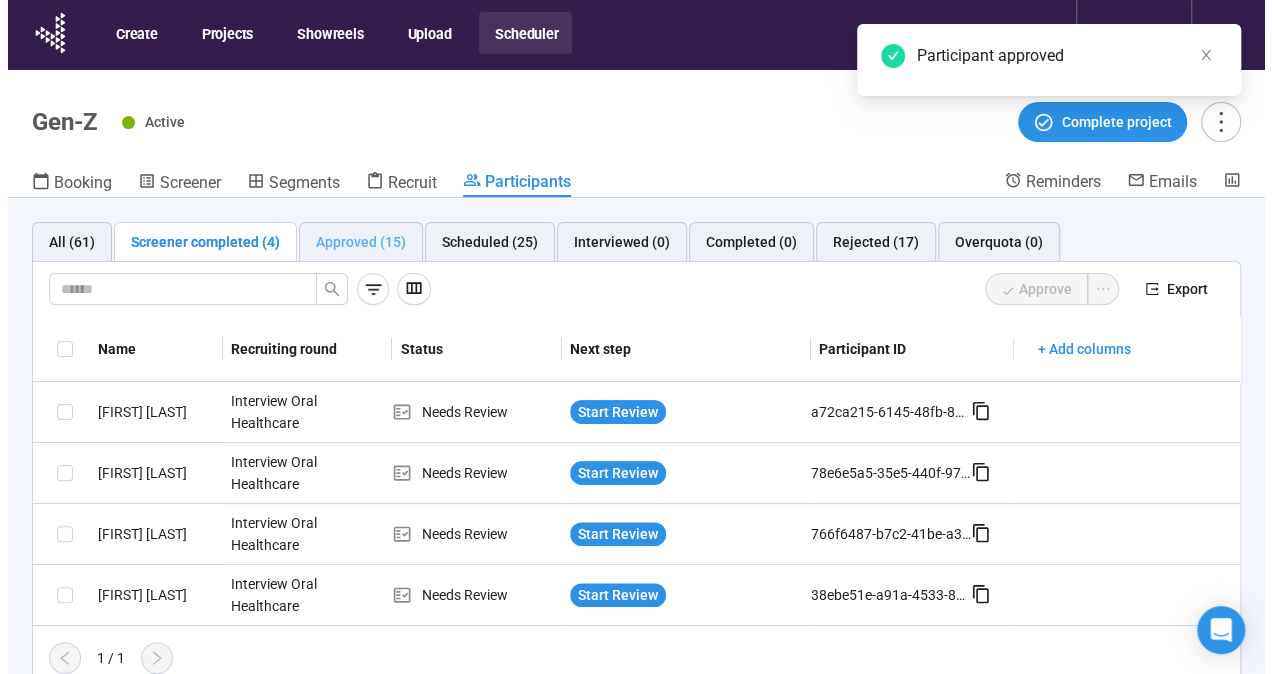 scroll, scrollTop: 0, scrollLeft: 0, axis: both 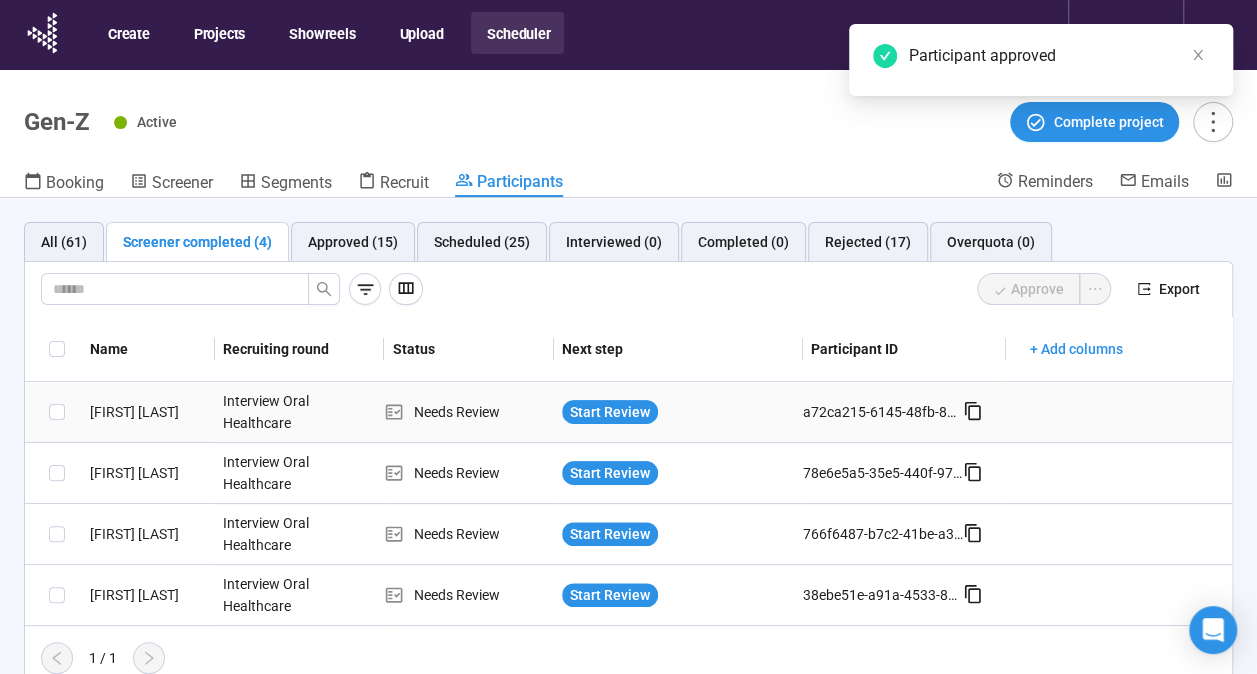 click on "[FIRST] [LAST]" at bounding box center (148, 412) 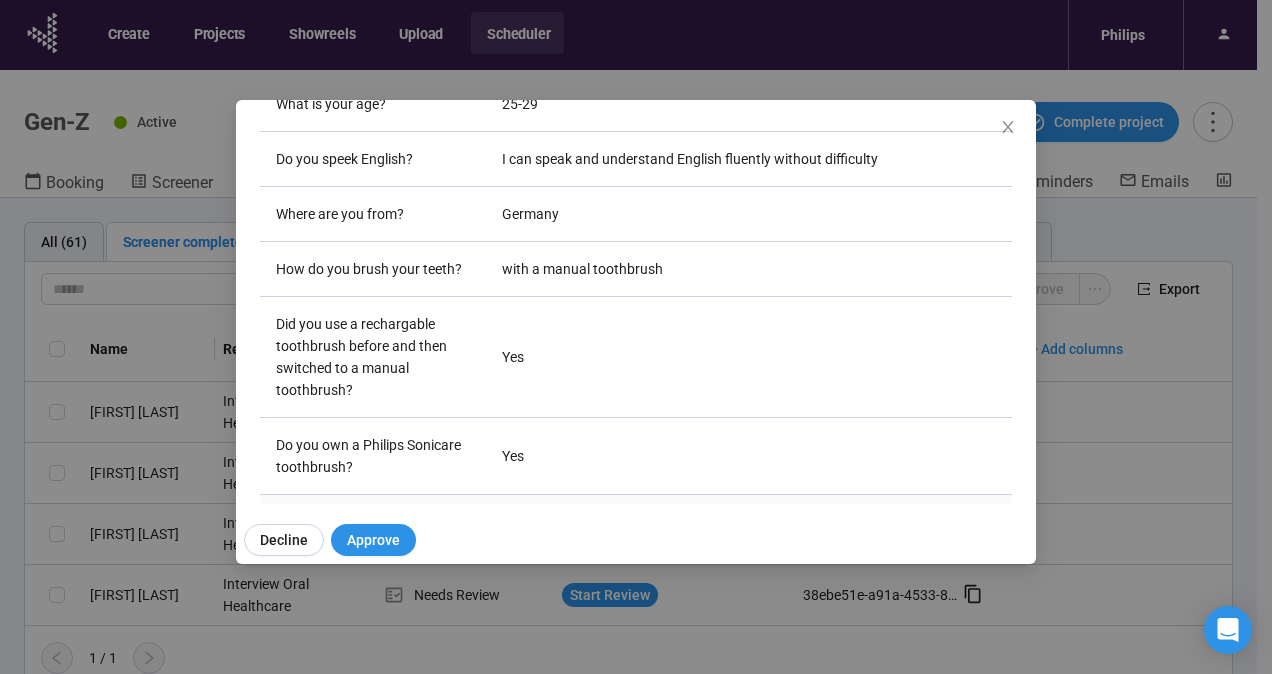 scroll, scrollTop: 400, scrollLeft: 0, axis: vertical 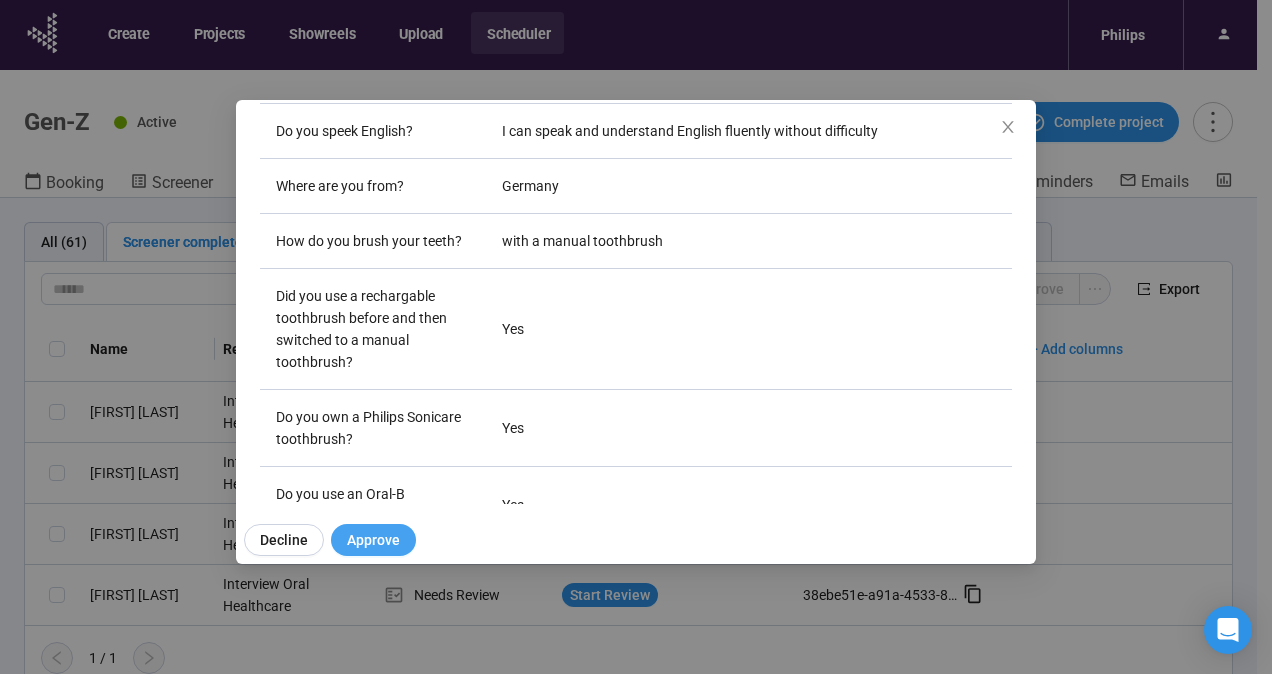 click on "Approve" at bounding box center (373, 540) 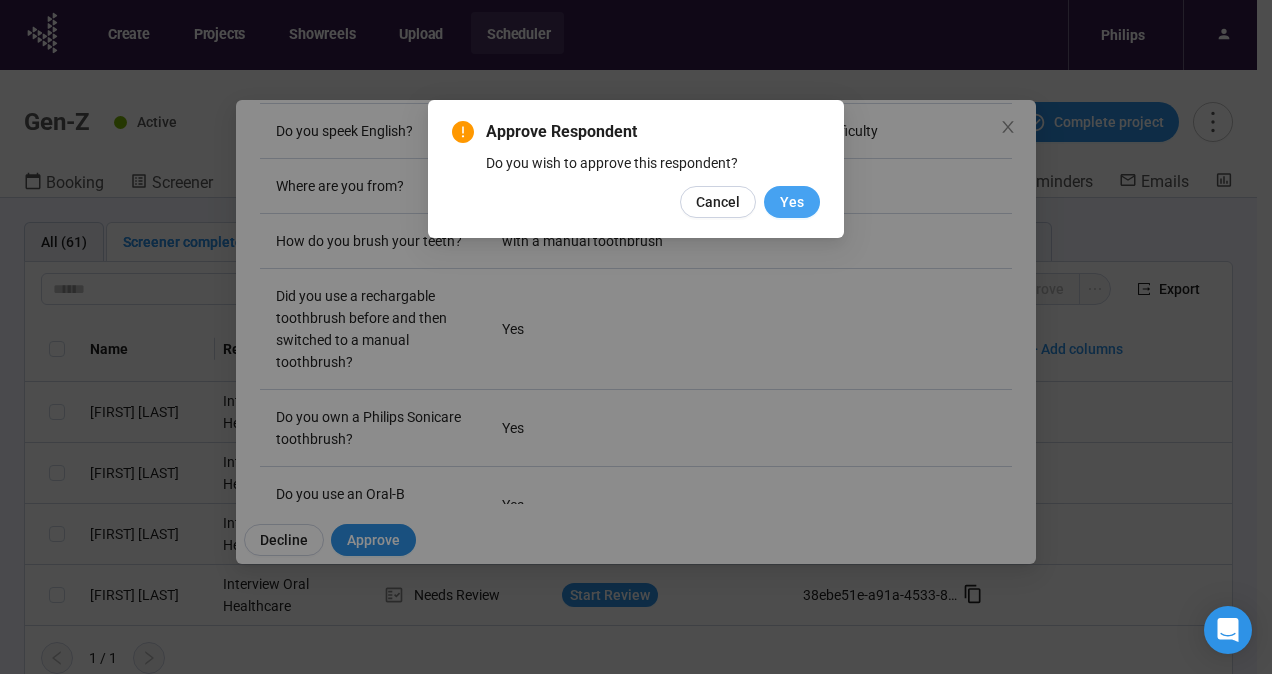 click on "Yes" at bounding box center [792, 202] 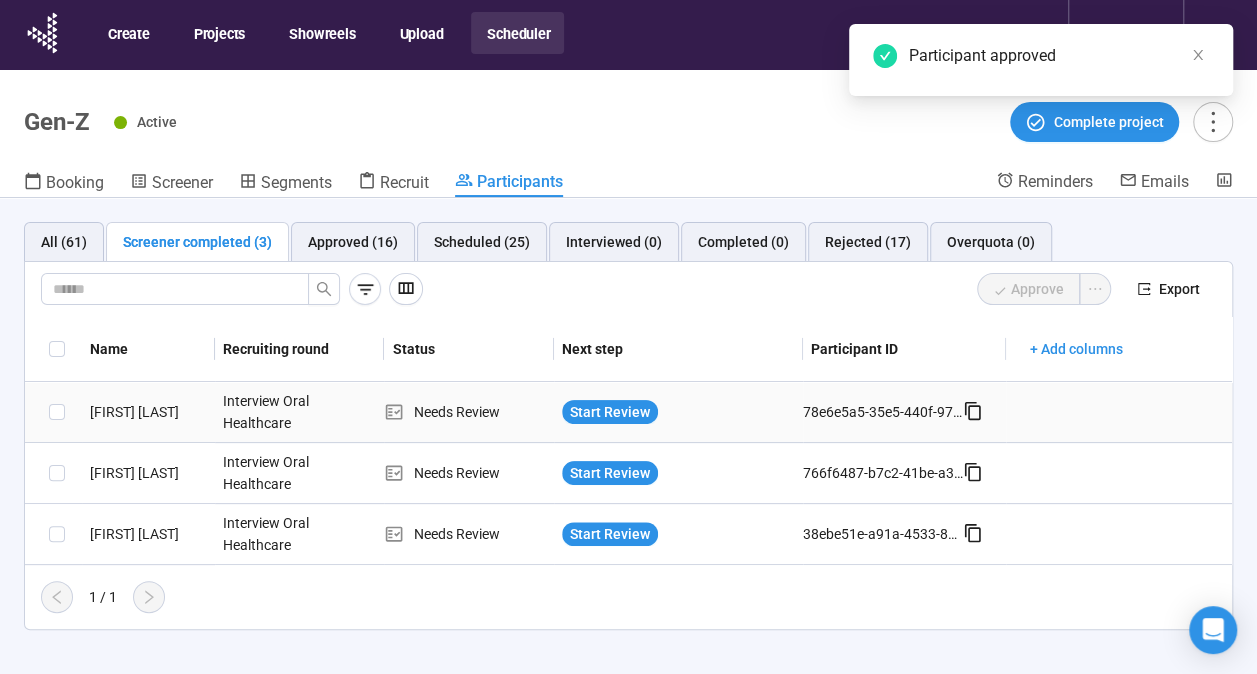 click on "[FIRST] [LAST]" at bounding box center (148, 412) 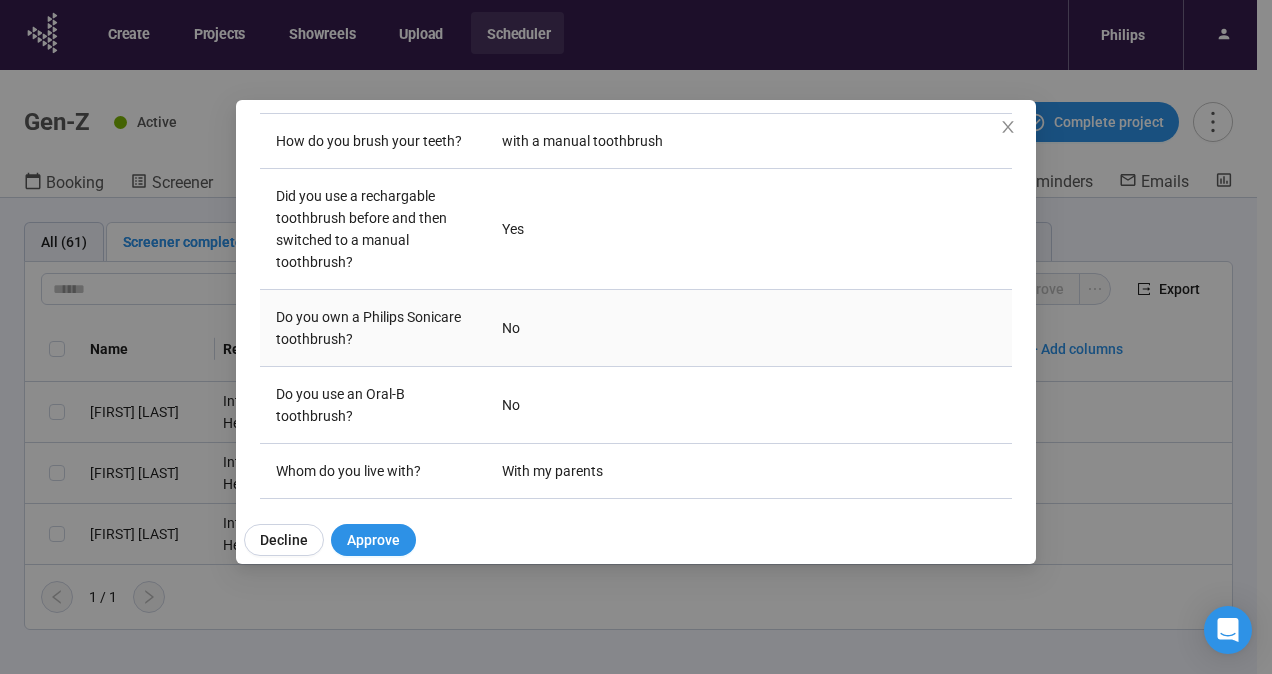 scroll, scrollTop: 588, scrollLeft: 0, axis: vertical 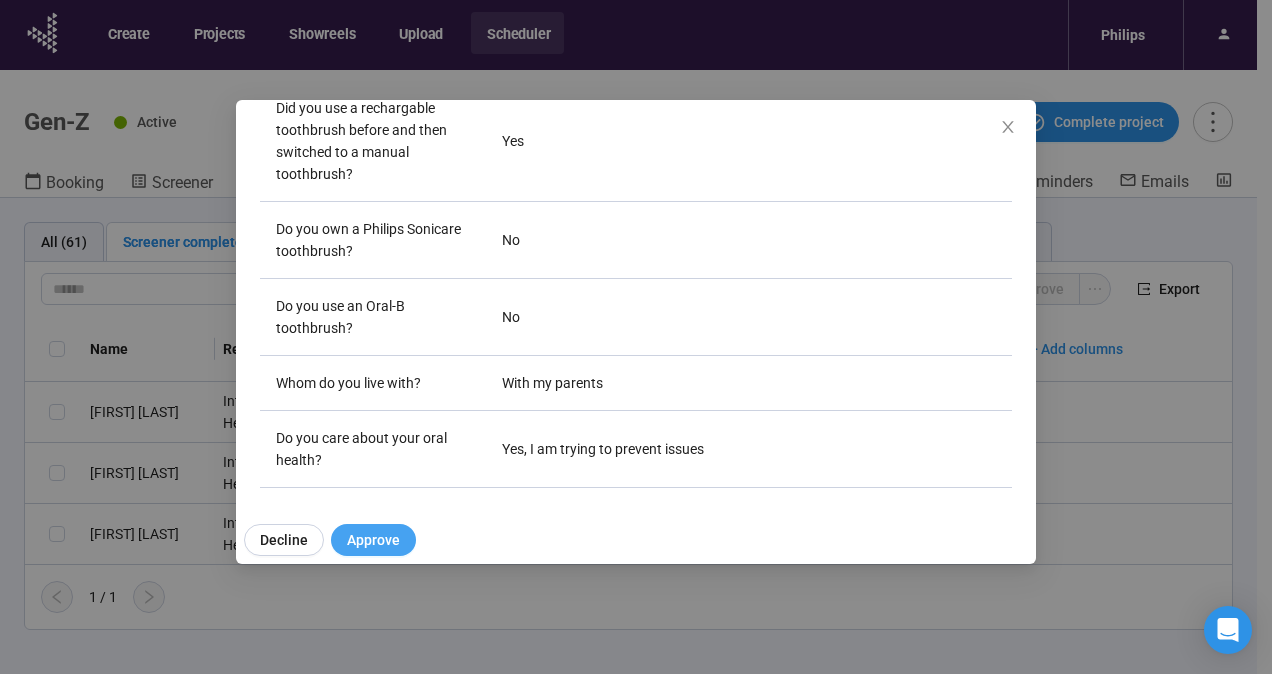 click on "Approve" at bounding box center (373, 540) 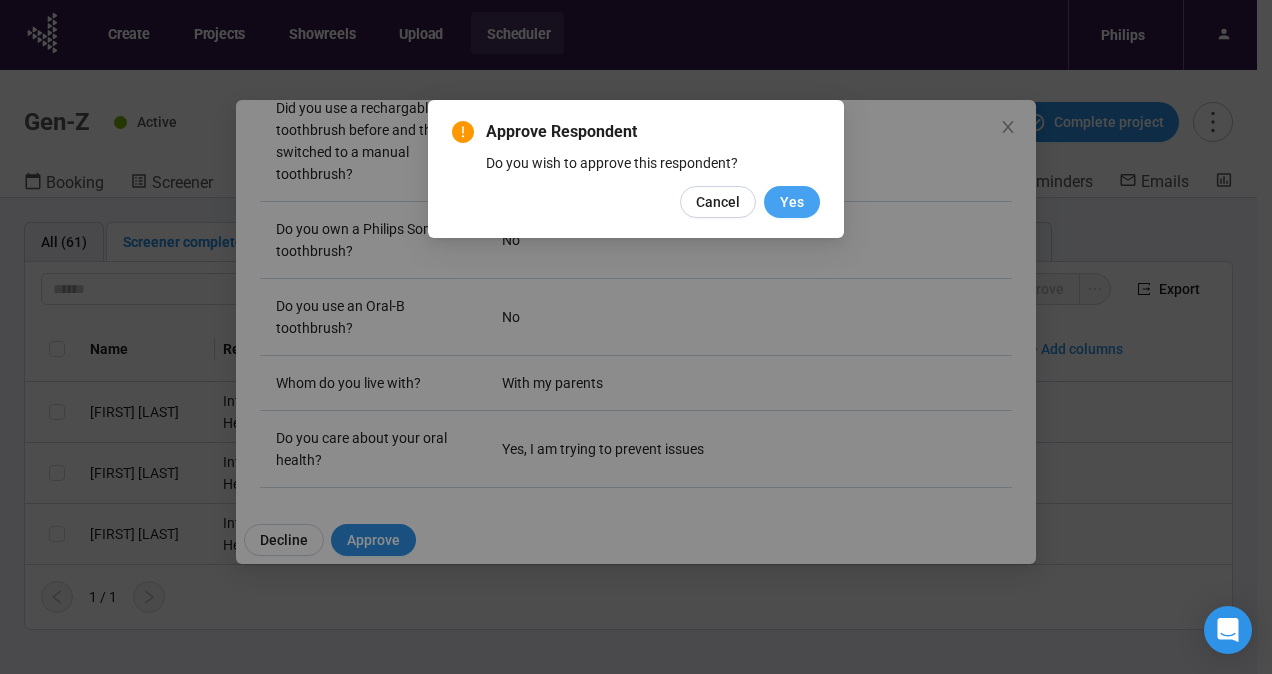 click on "Yes" at bounding box center [792, 202] 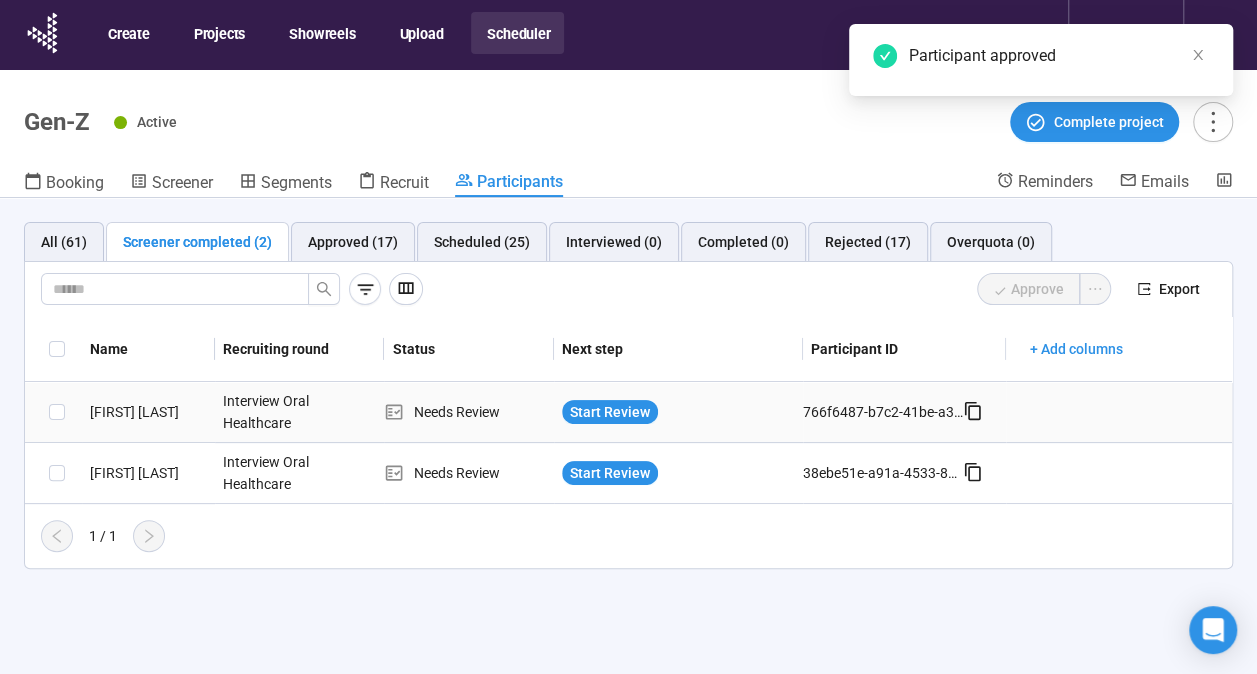 click on "[FIRST] [LAST]" at bounding box center [148, 412] 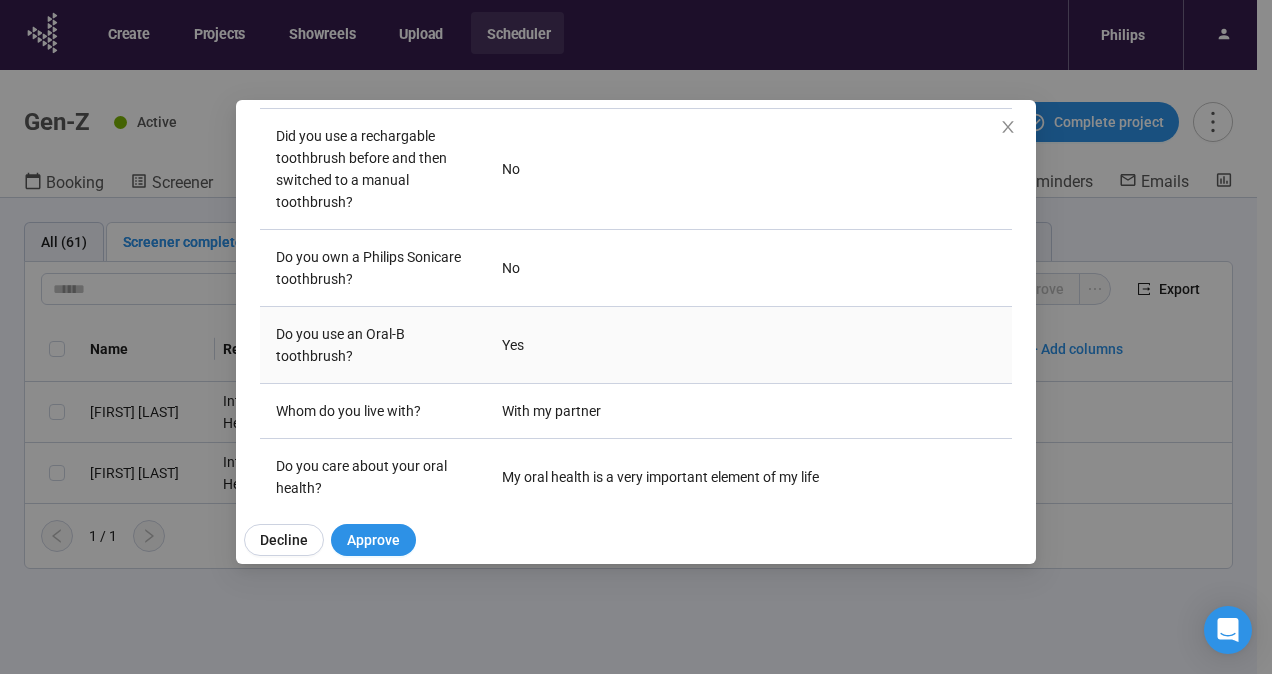 scroll, scrollTop: 588, scrollLeft: 0, axis: vertical 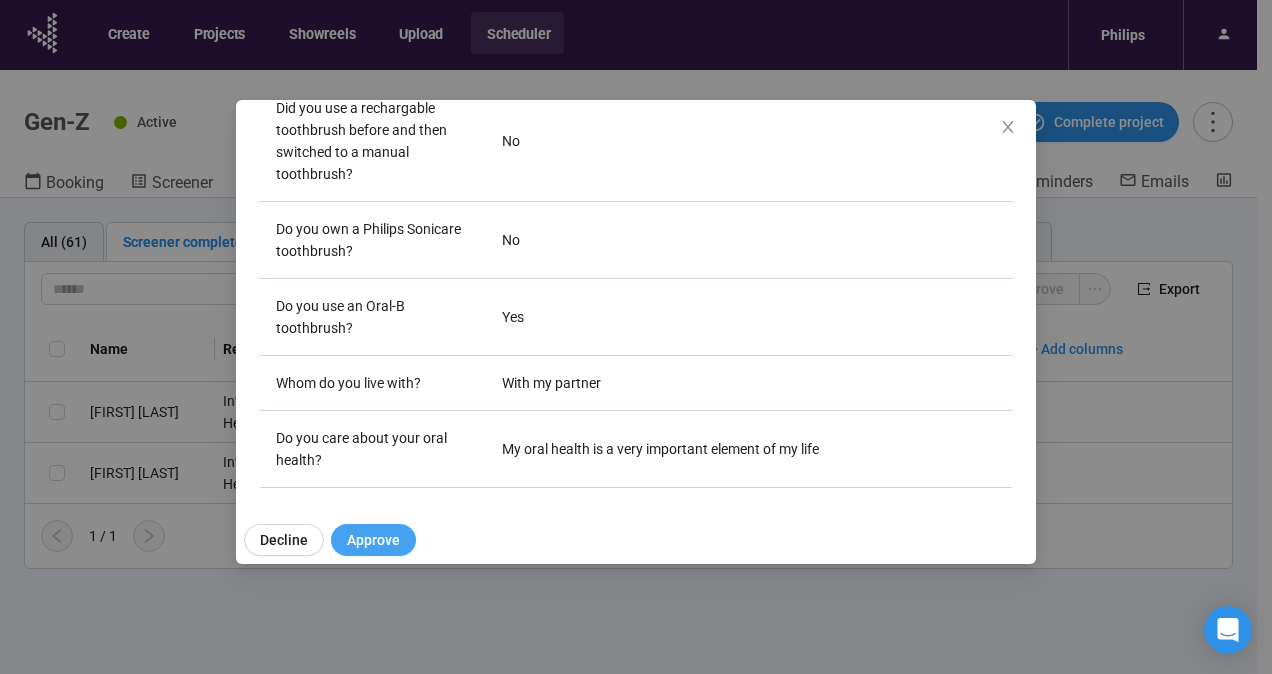 click on "Approve" at bounding box center (373, 540) 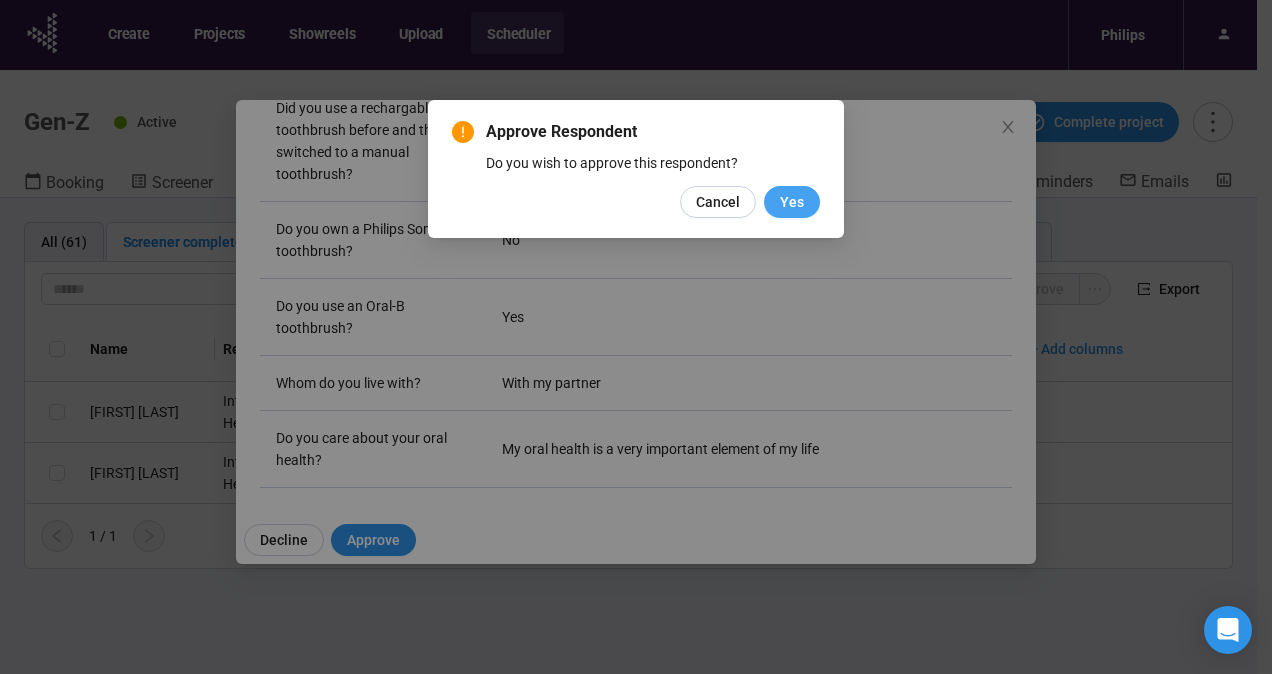 click on "Yes" at bounding box center [792, 202] 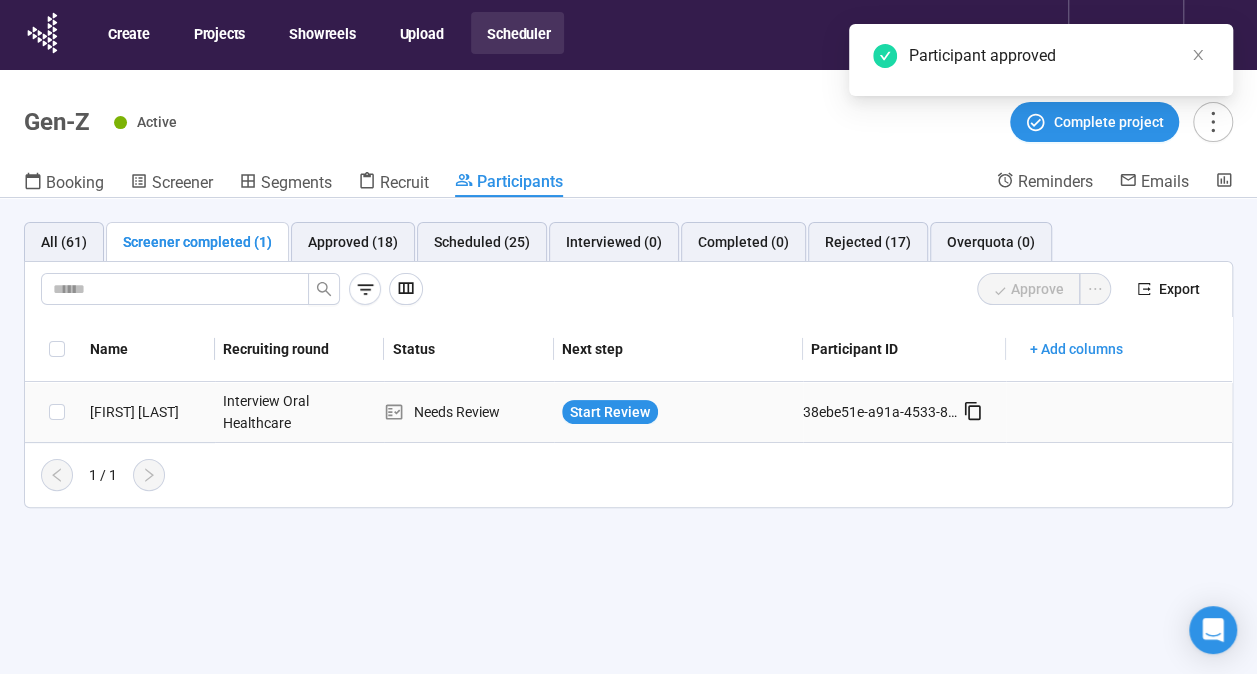 click on "[FIRST] [LAST]" at bounding box center (148, 412) 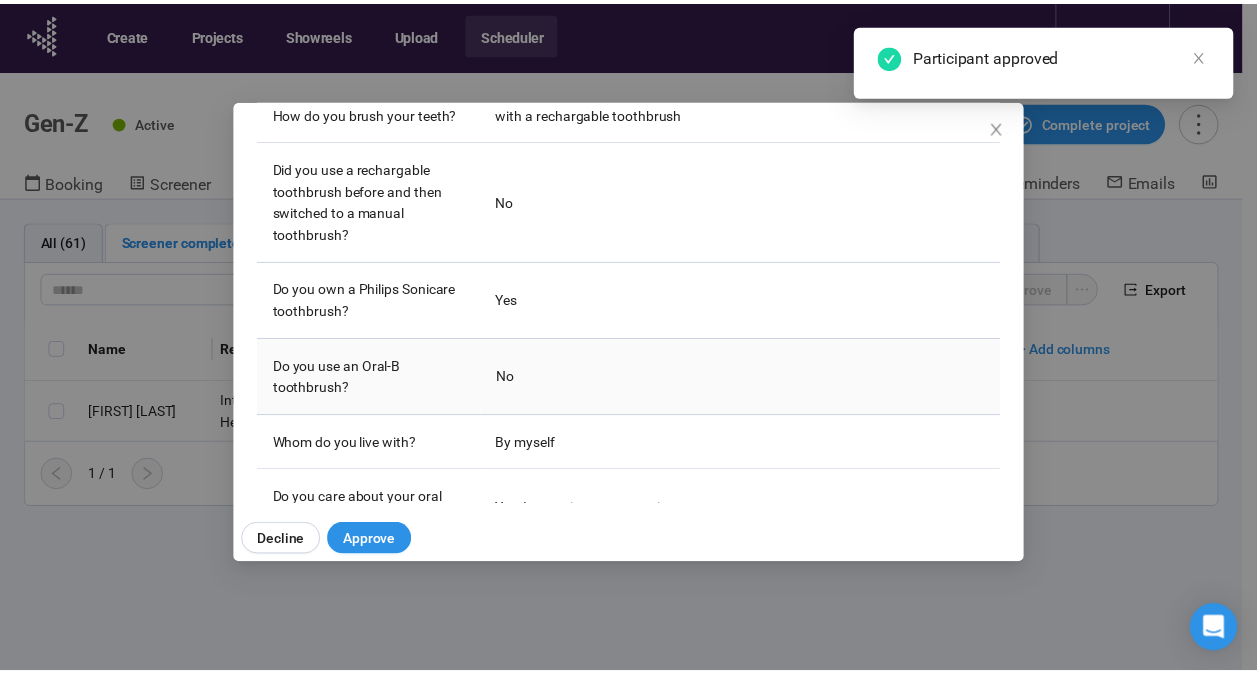 scroll, scrollTop: 588, scrollLeft: 0, axis: vertical 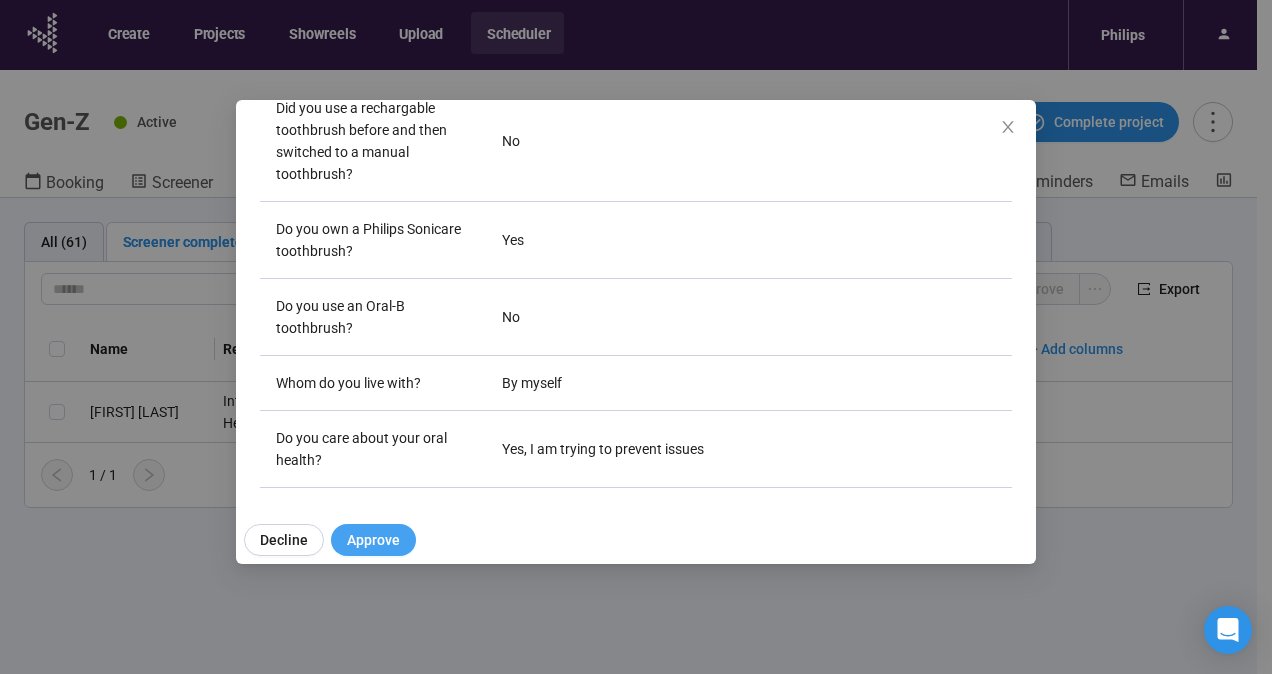 click on "Approve" at bounding box center (373, 540) 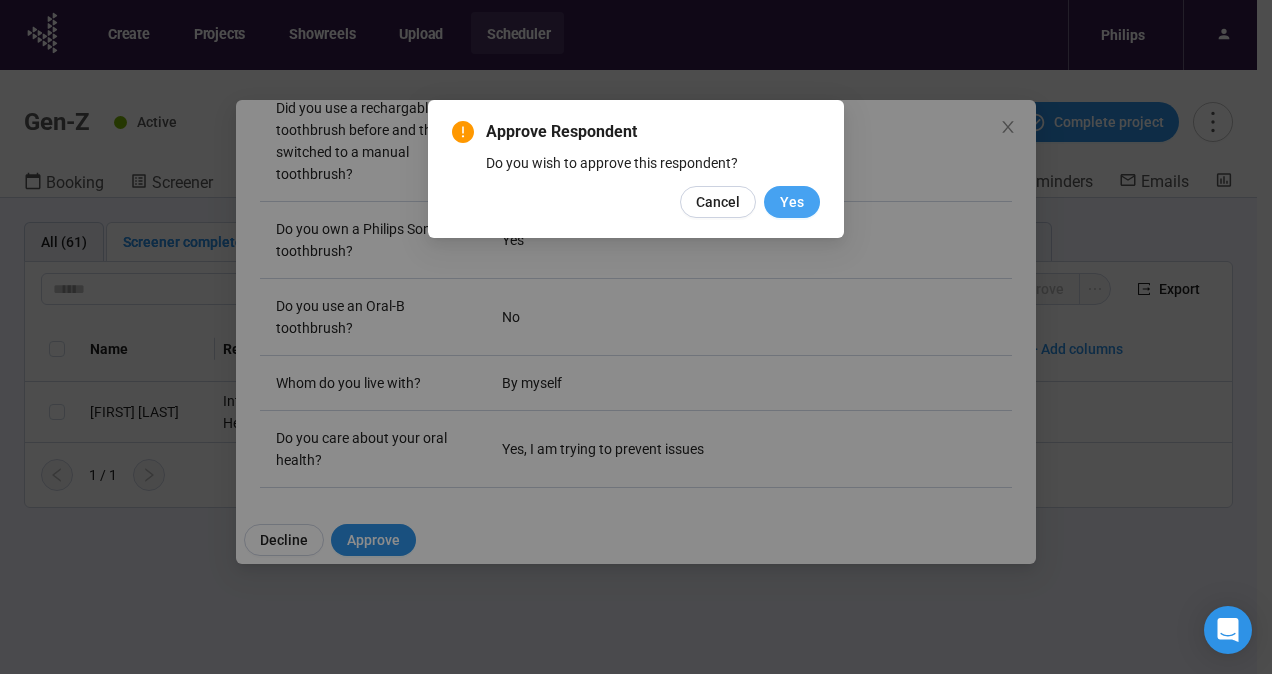 click on "Yes" at bounding box center (792, 202) 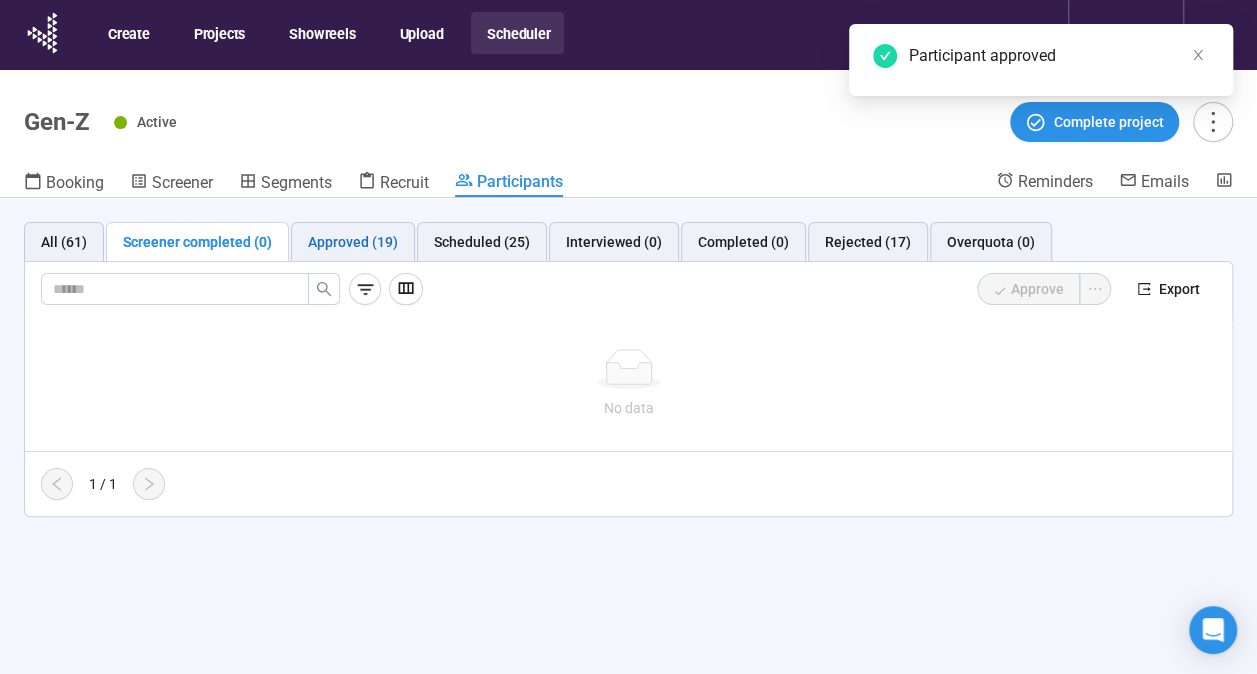 click on "Approved (19)" at bounding box center (353, 242) 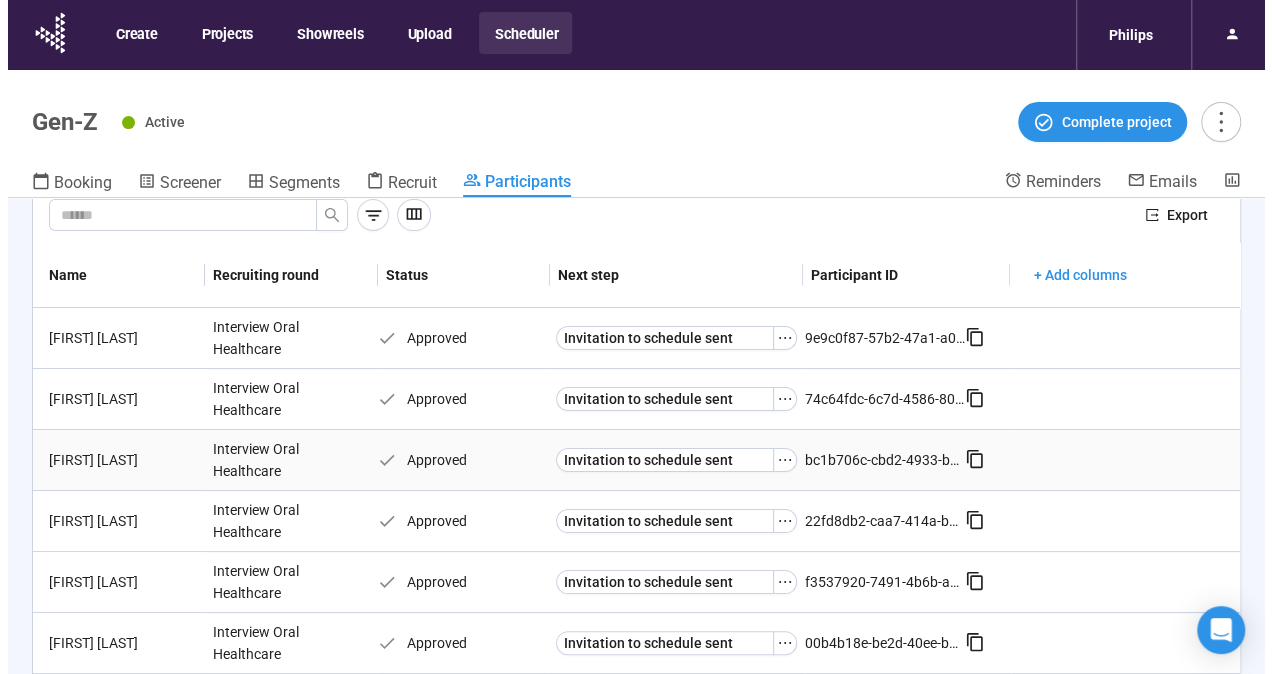 scroll, scrollTop: 100, scrollLeft: 0, axis: vertical 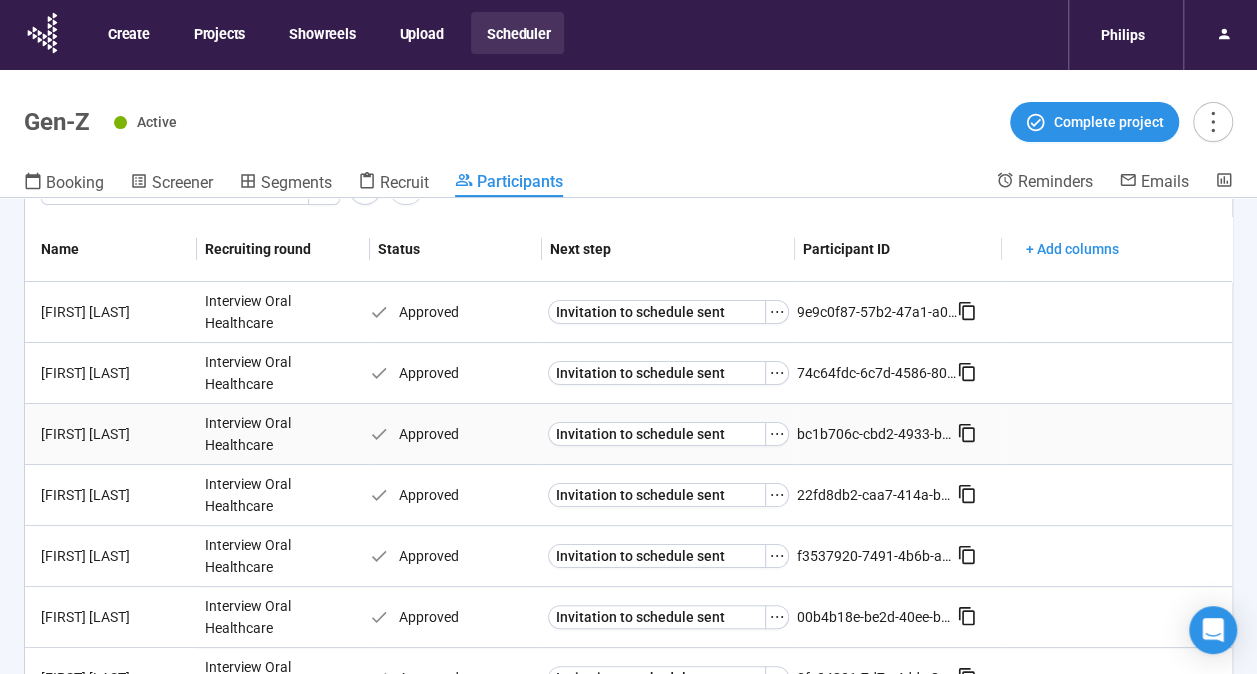 click on "[FIRST] [LAST]" at bounding box center [115, 434] 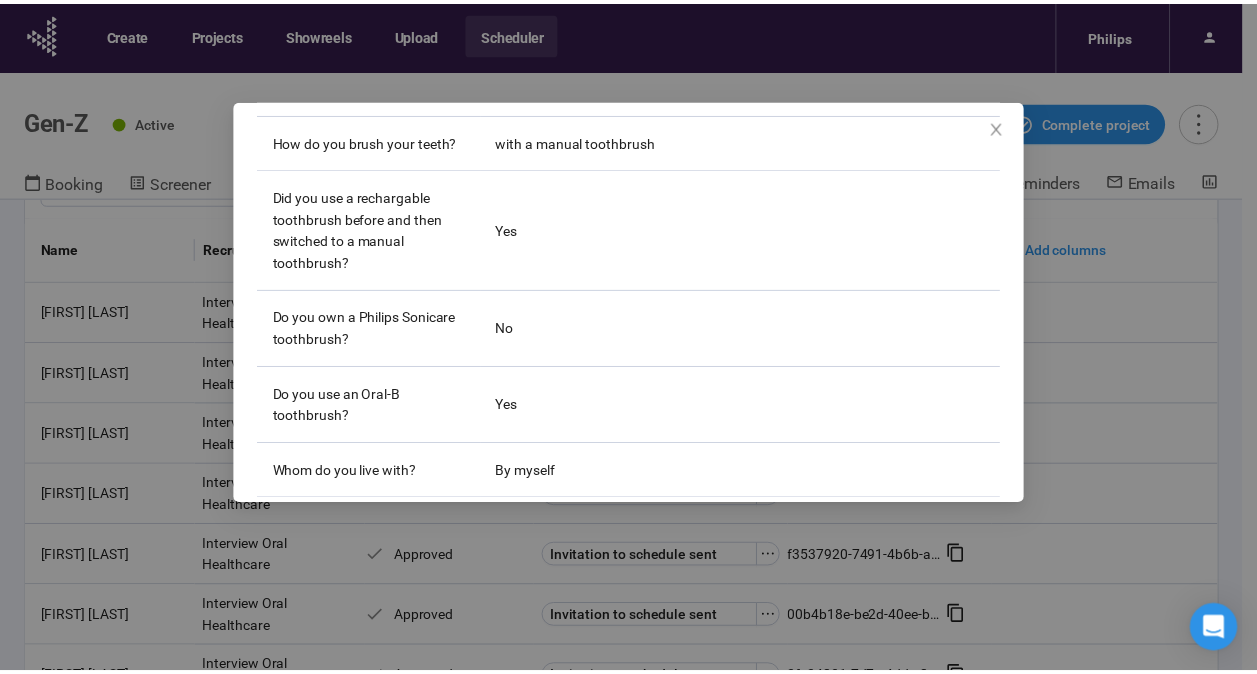 scroll, scrollTop: 588, scrollLeft: 0, axis: vertical 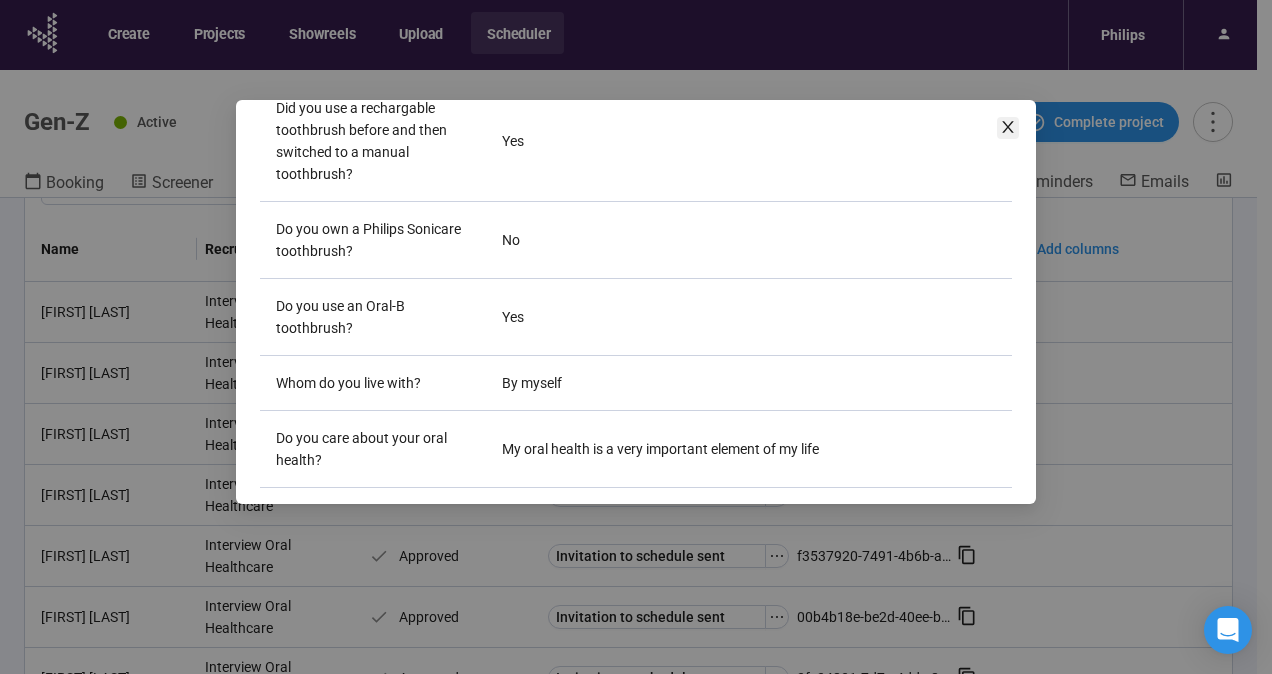 click 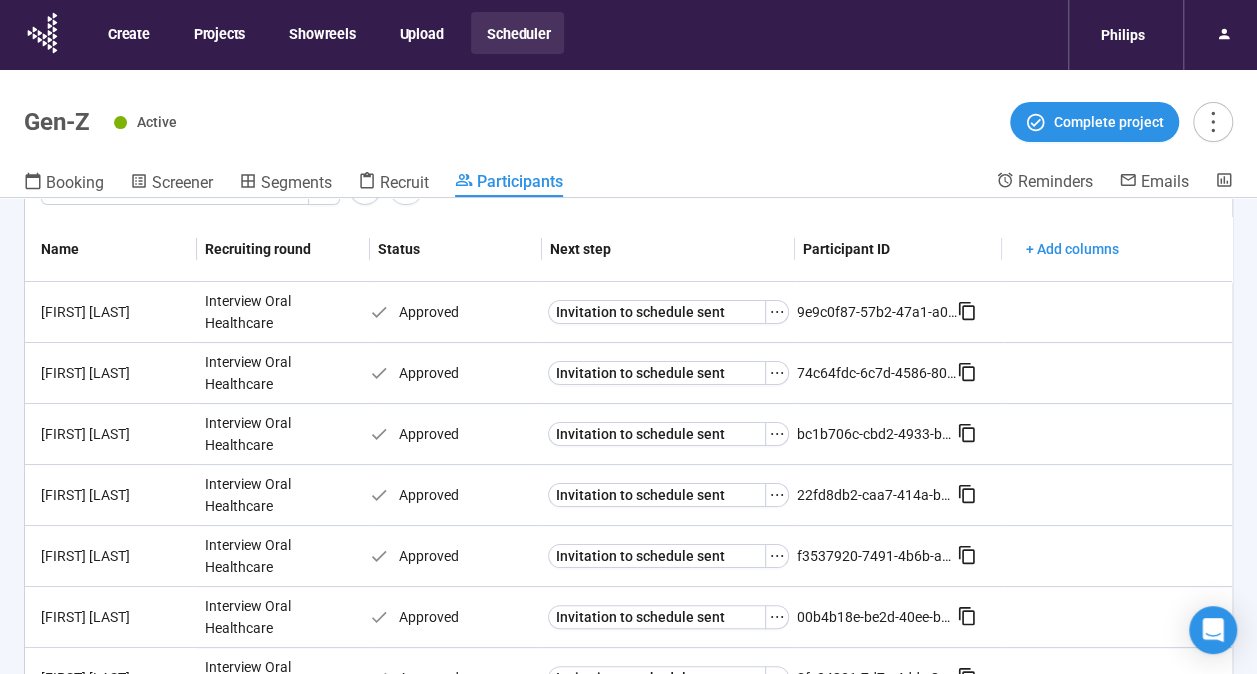 scroll, scrollTop: 0, scrollLeft: 0, axis: both 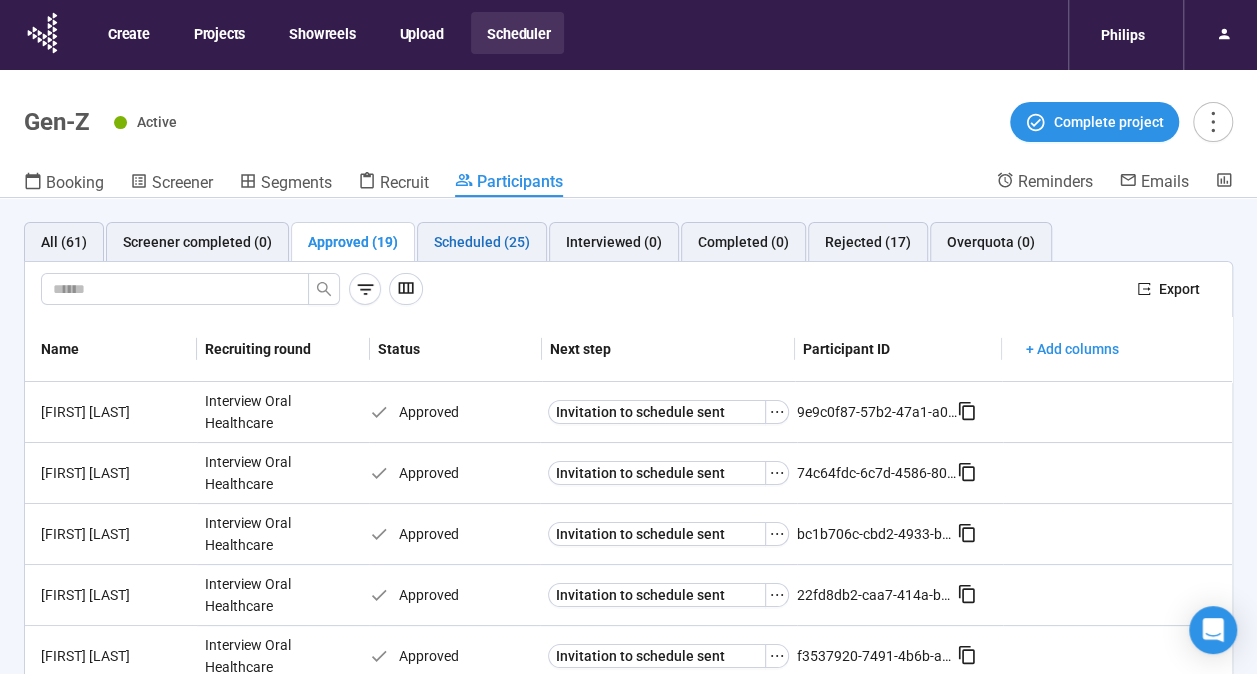 click on "Scheduled (25)" at bounding box center [482, 242] 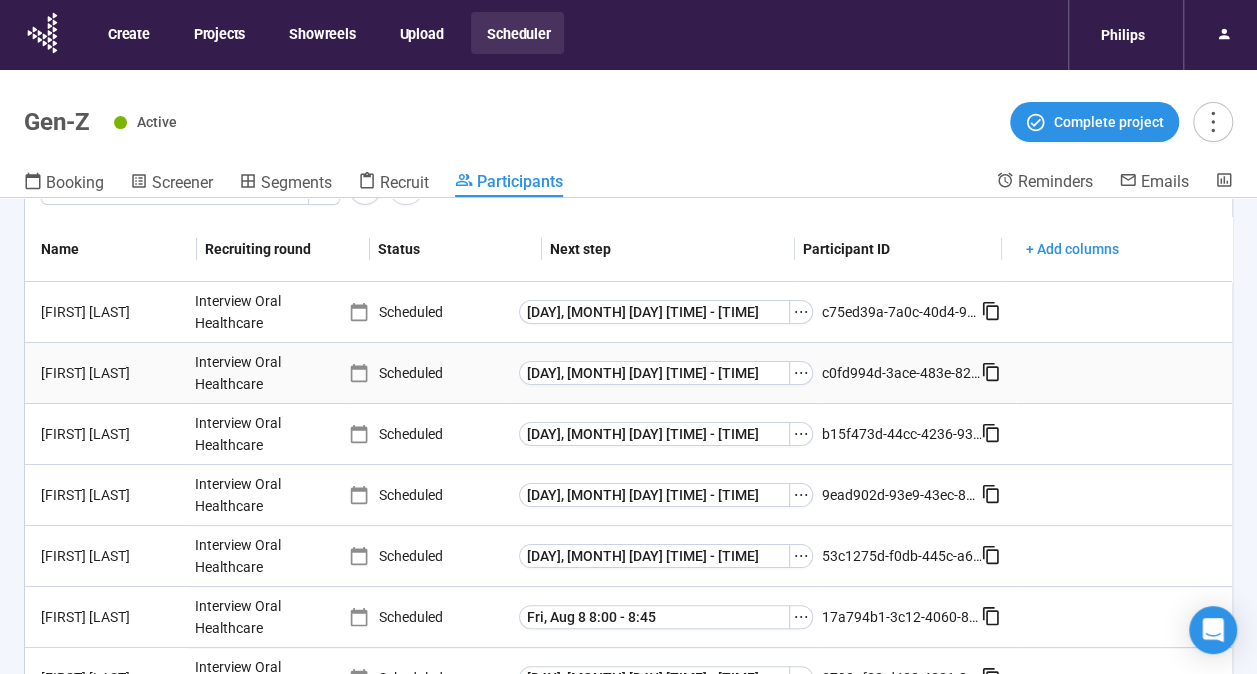 scroll, scrollTop: 200, scrollLeft: 0, axis: vertical 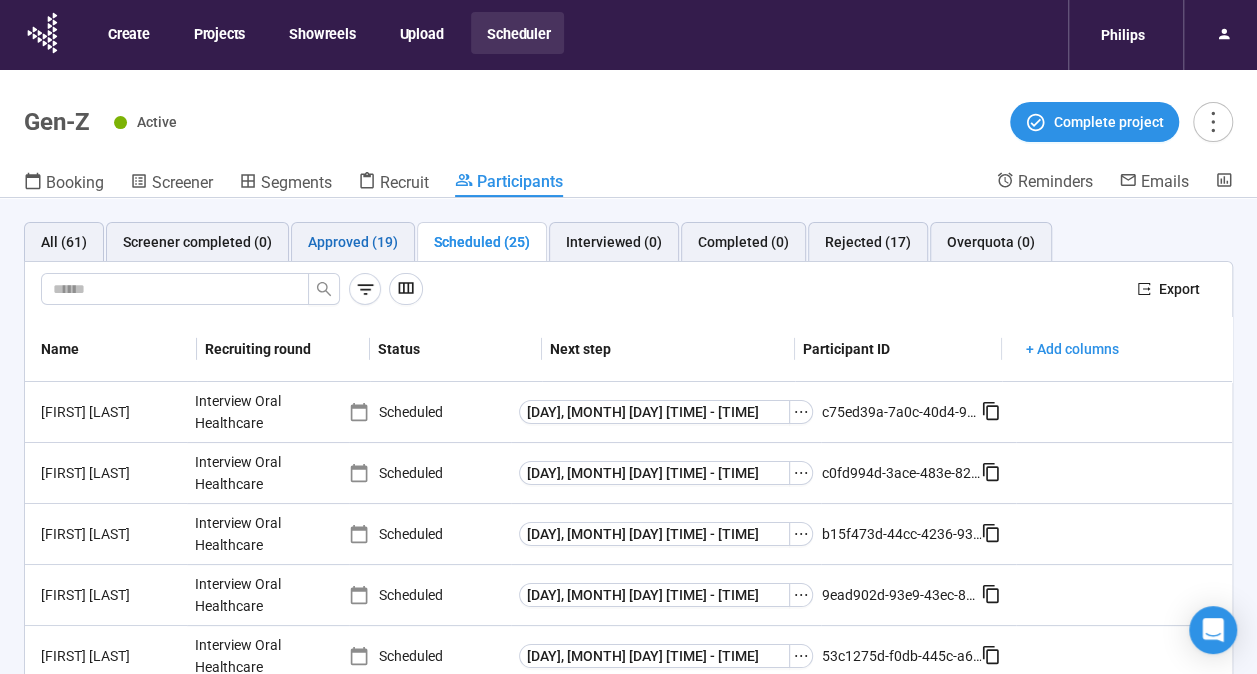 click on "Approved (19)" at bounding box center (353, 242) 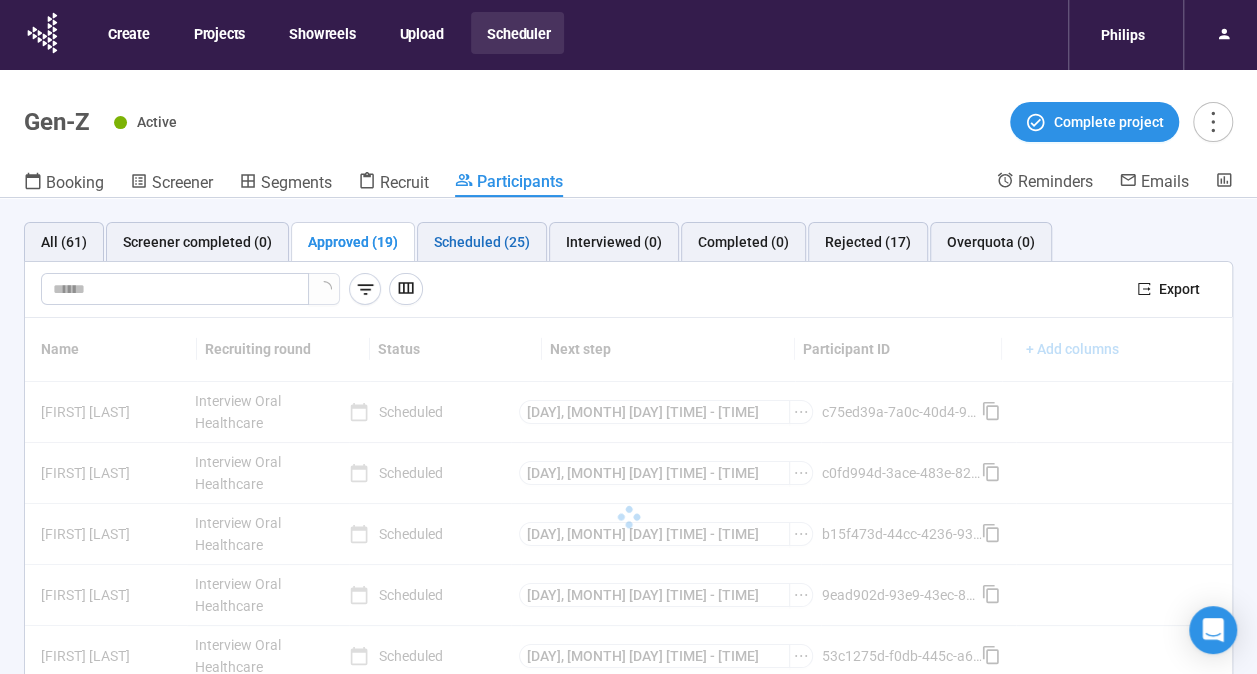 click on "Scheduled (25)" at bounding box center [482, 242] 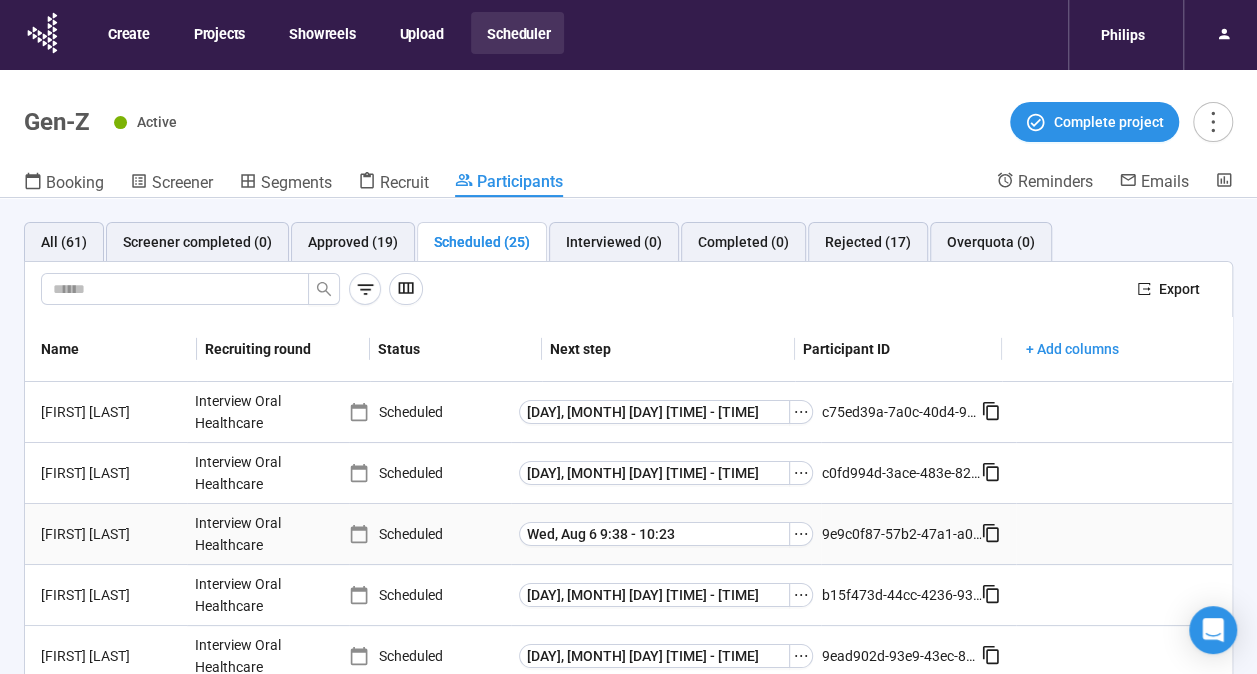 click on "[FIRST] [LAST]" at bounding box center (110, 534) 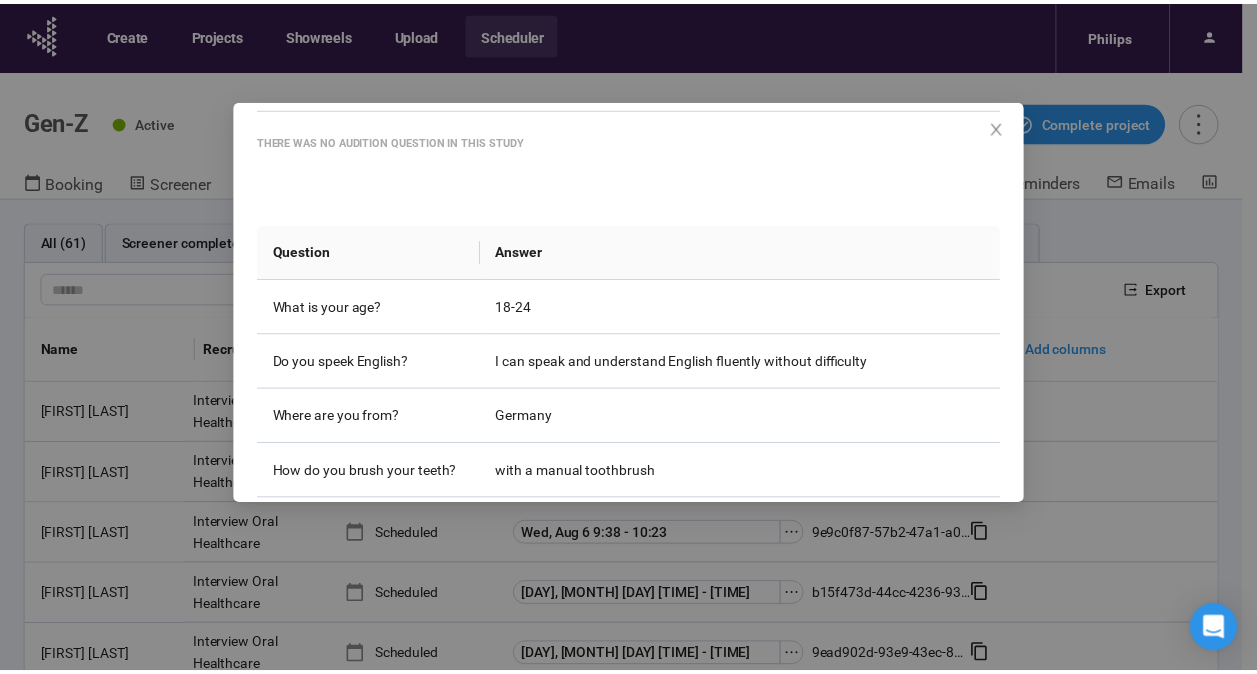 scroll, scrollTop: 200, scrollLeft: 0, axis: vertical 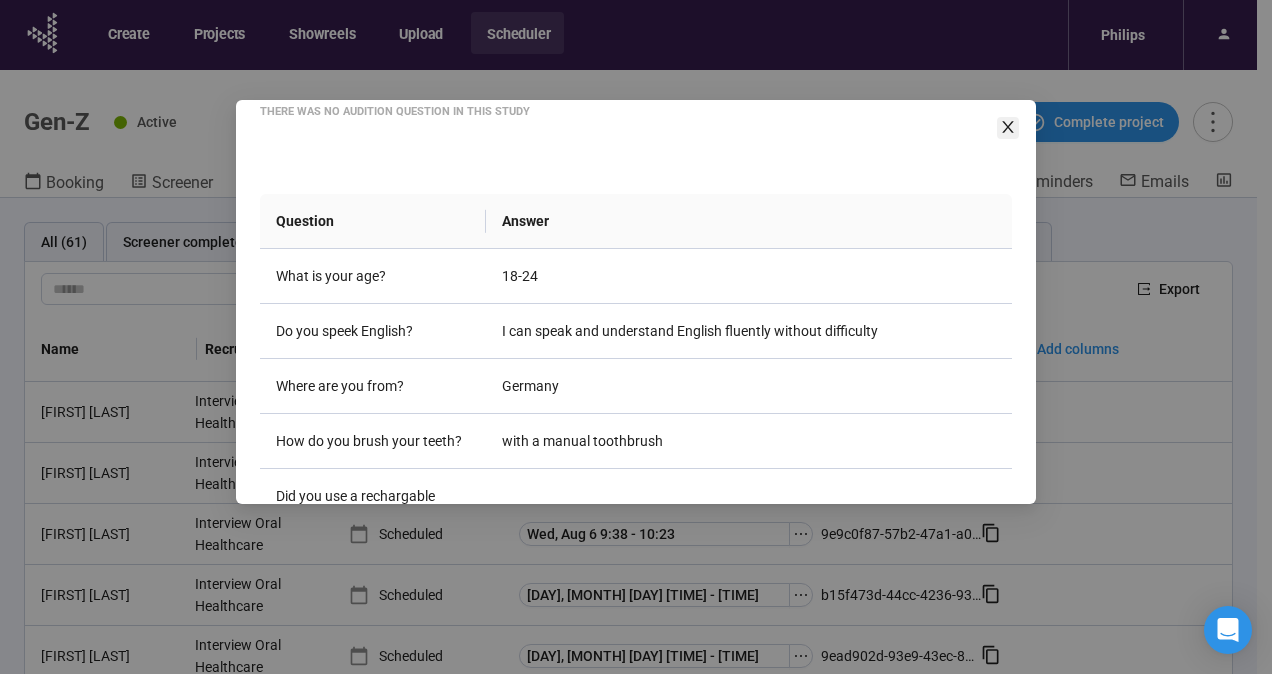 click at bounding box center (1008, 128) 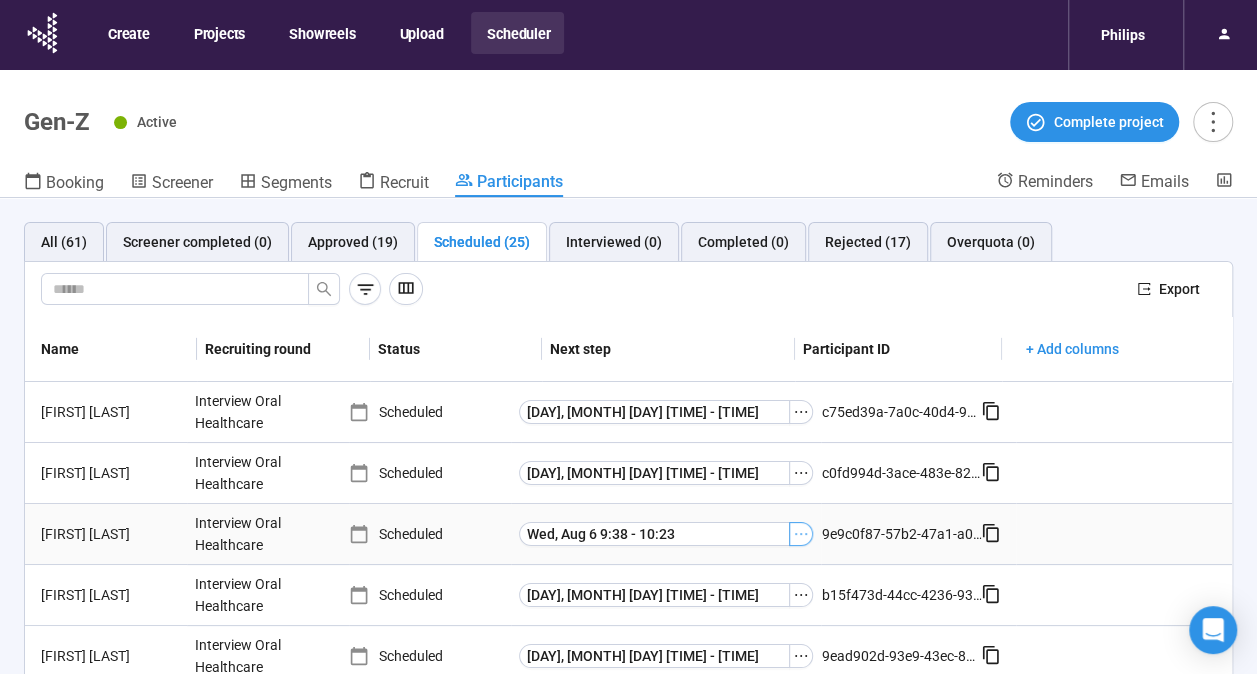 click 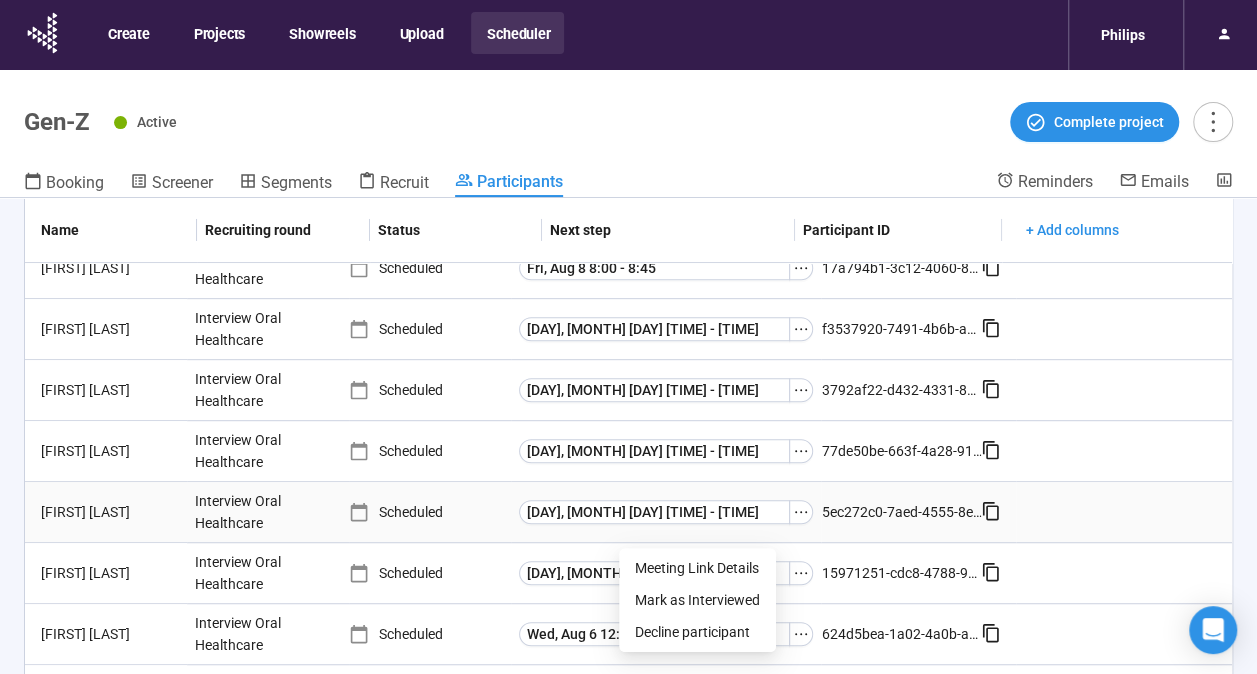 scroll, scrollTop: 600, scrollLeft: 0, axis: vertical 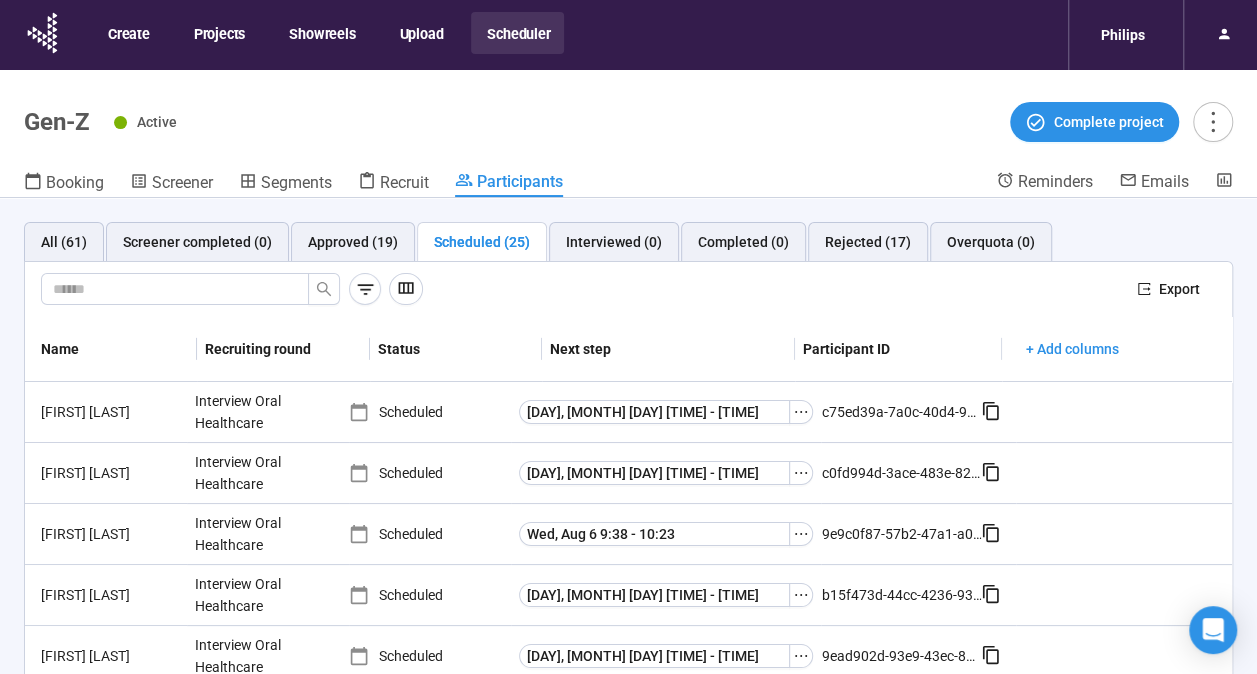 click on "Next step" at bounding box center (668, 349) 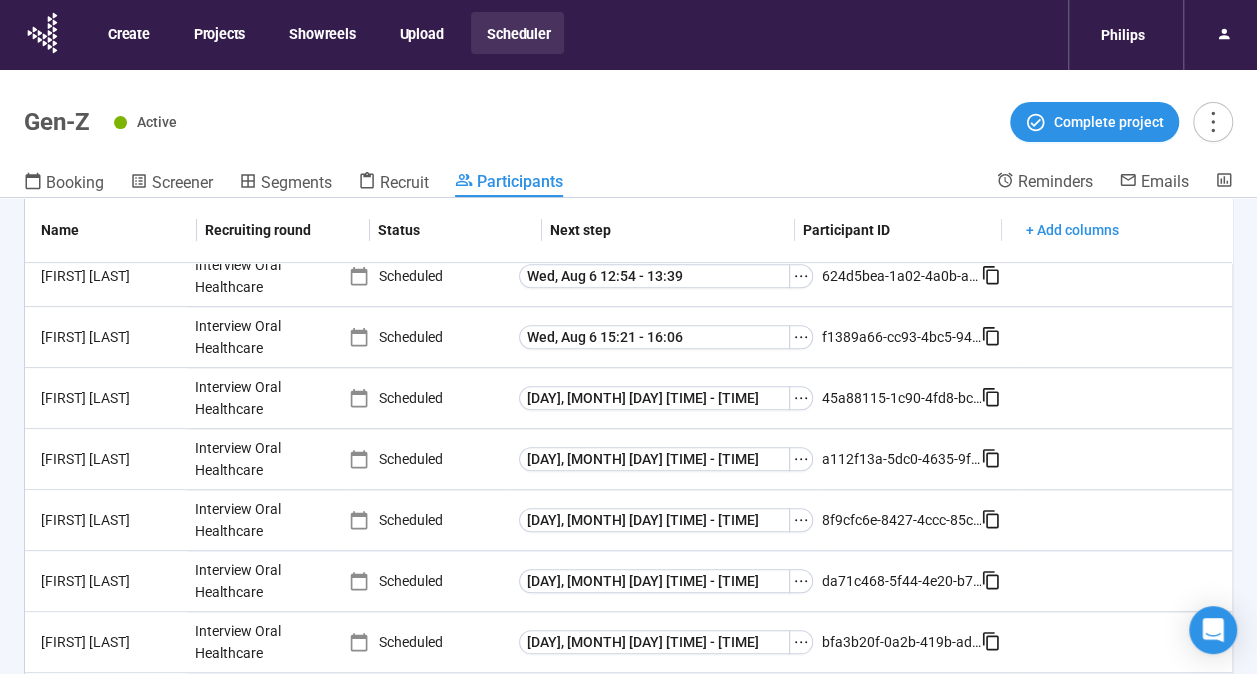scroll, scrollTop: 900, scrollLeft: 0, axis: vertical 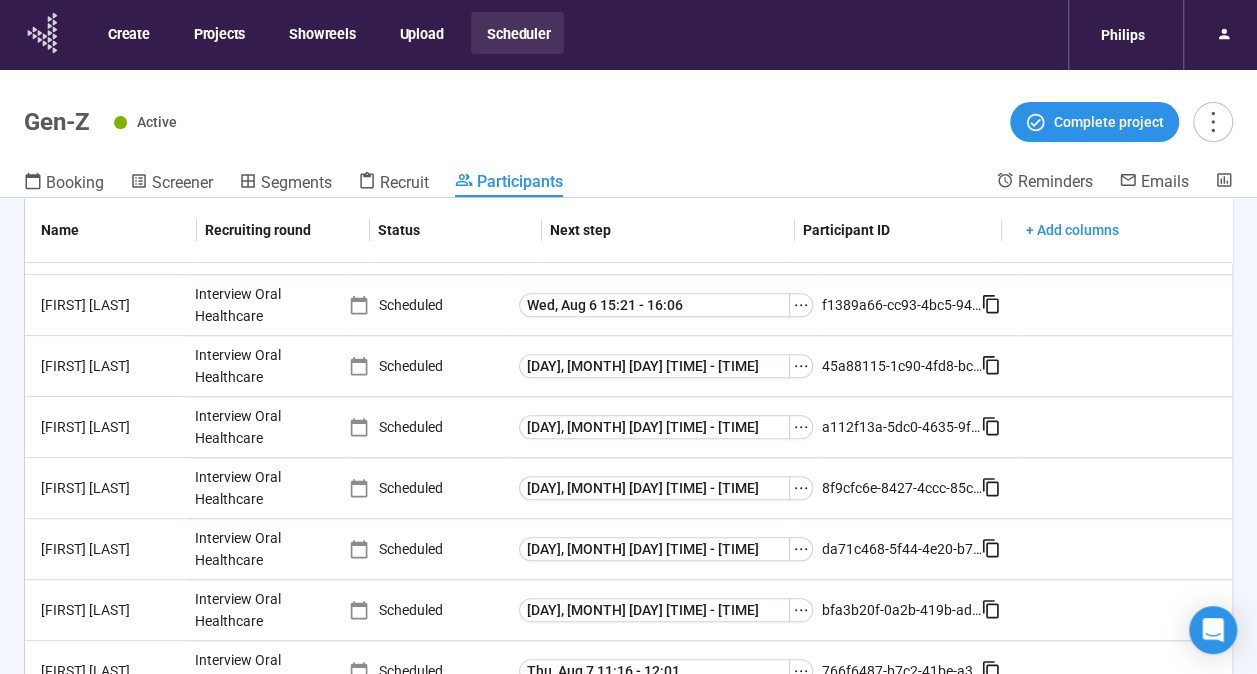 click 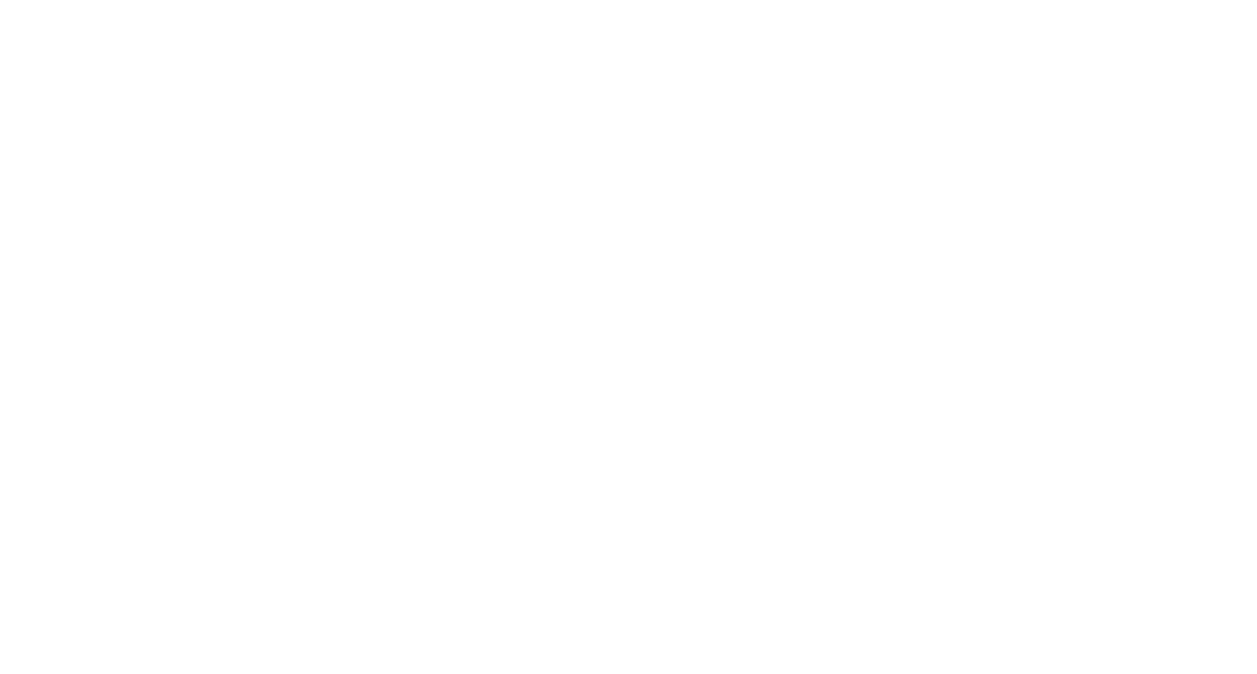 scroll, scrollTop: 0, scrollLeft: 0, axis: both 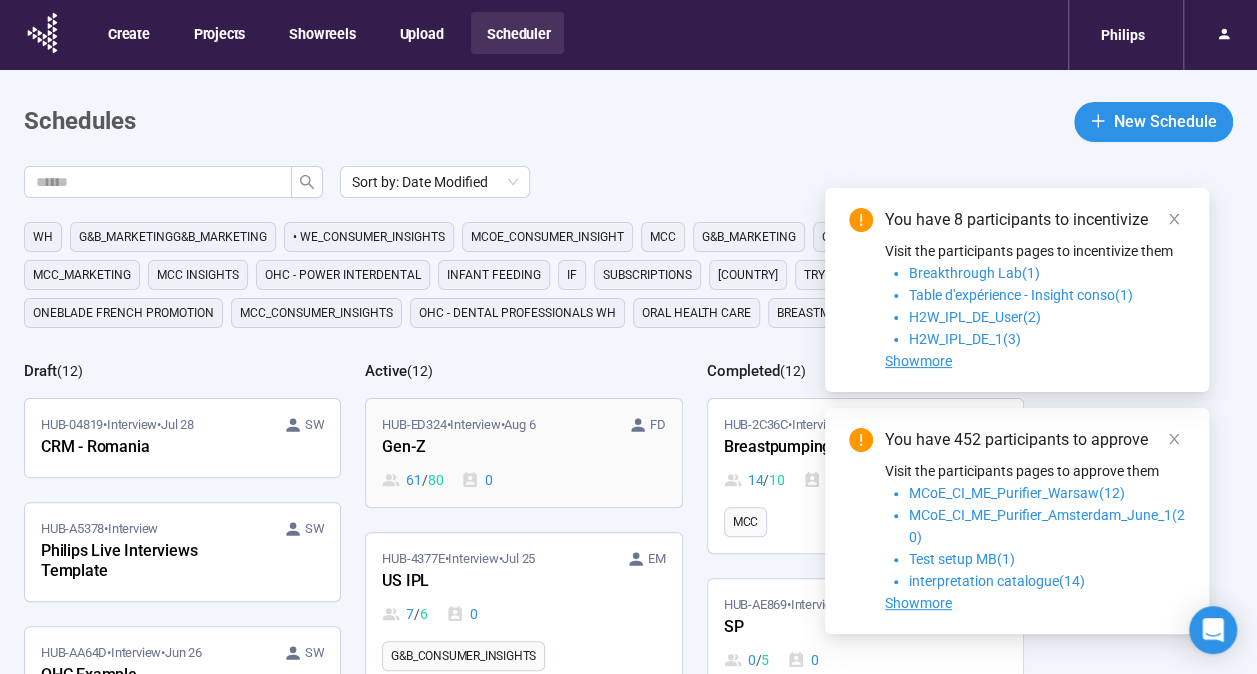 click on "HUB-ED324  •  Interview  •  Aug 6   FD" at bounding box center (523, 425) 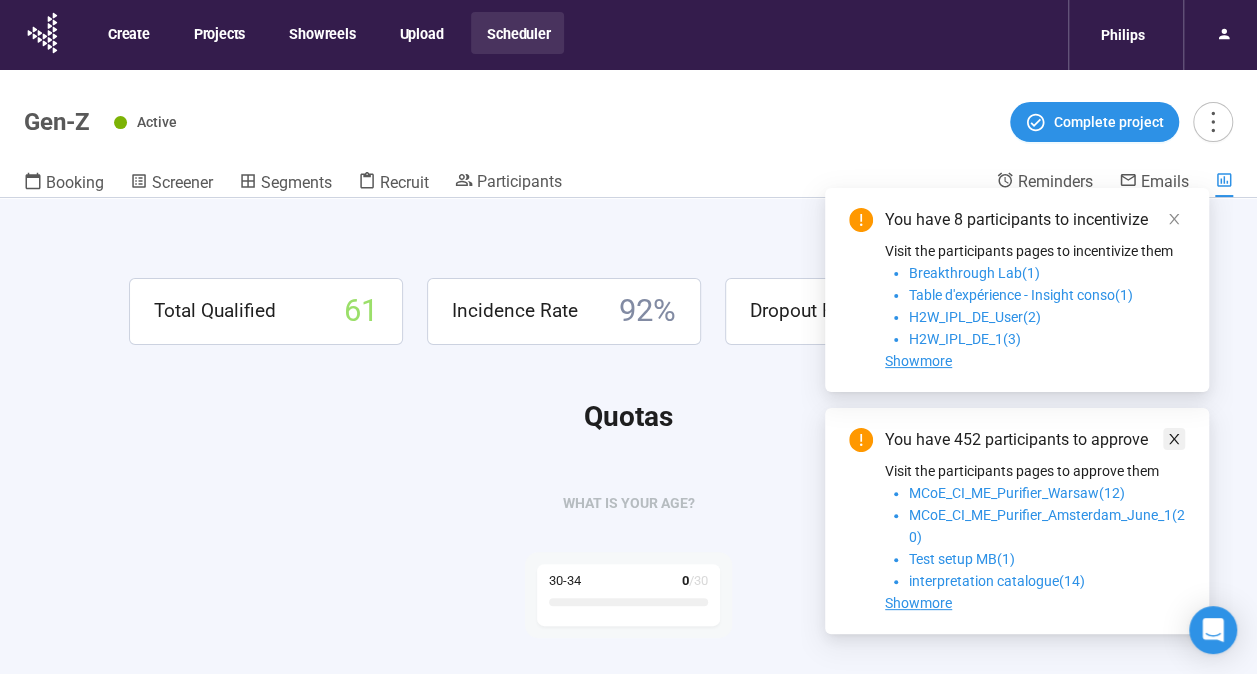 click at bounding box center (1174, 439) 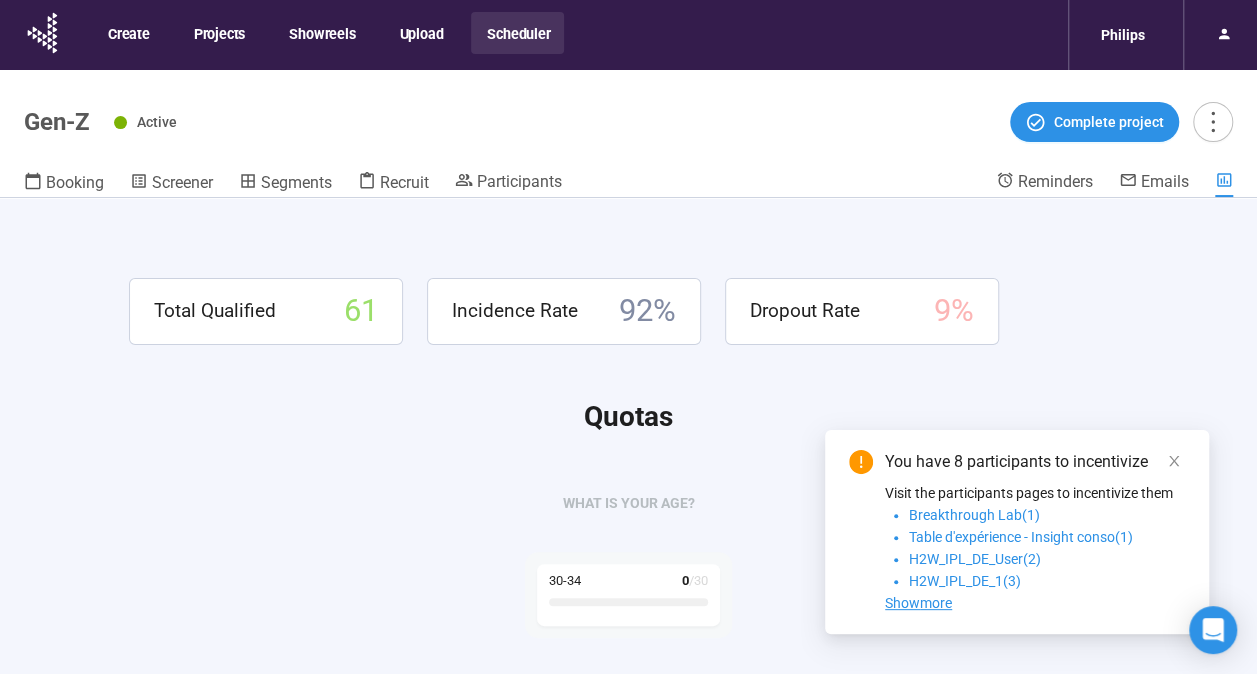 click on "You have 8 participants to incentivize Visit the participants pages to incentivize them Breakthrough Lab  ( 1 ) Table d'expérience - Insight conso  ( 1 ) H2W_IPL_DE_User  ( 2 ) H2W_IPL_DE_1  ( 3 ) Show  more" at bounding box center [1017, 532] 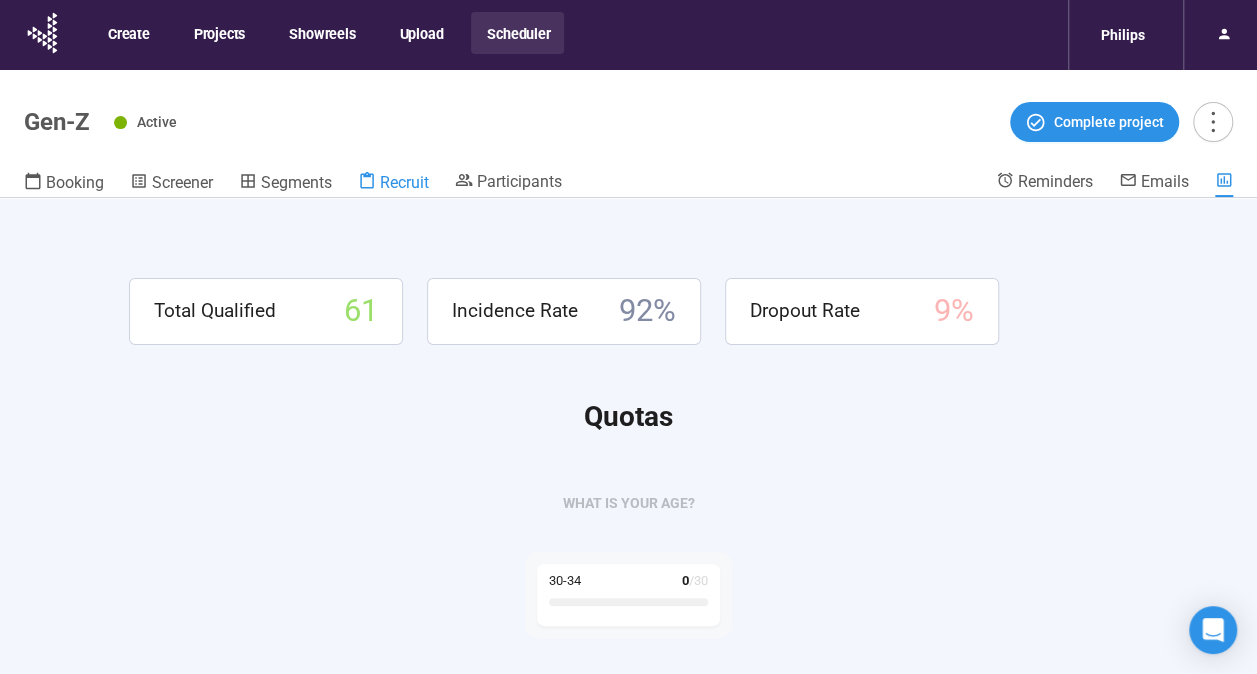 click 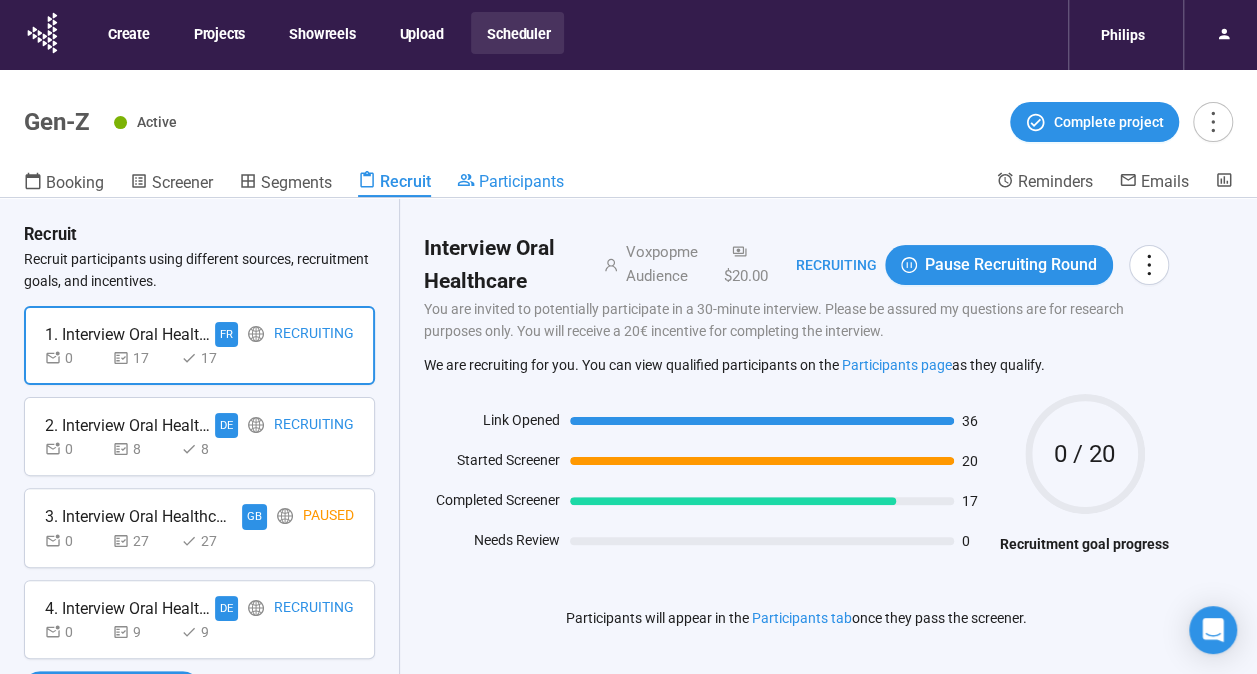 scroll, scrollTop: 20, scrollLeft: 0, axis: vertical 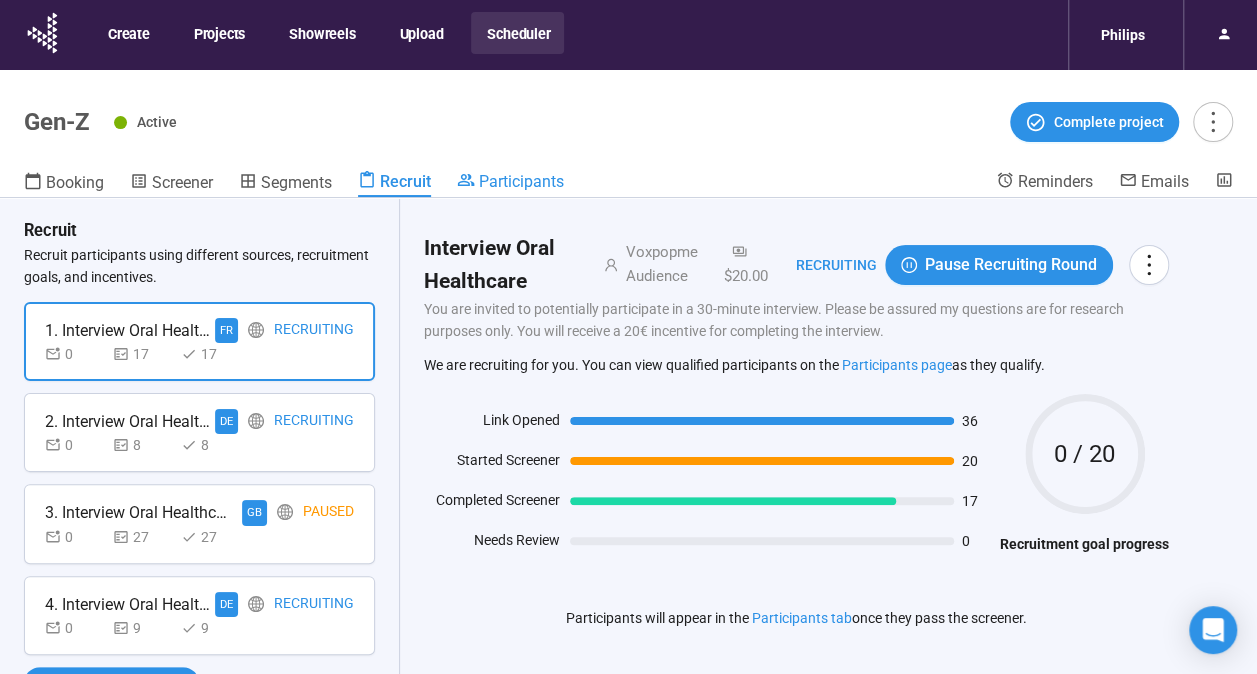 click on "Participants" at bounding box center (521, 181) 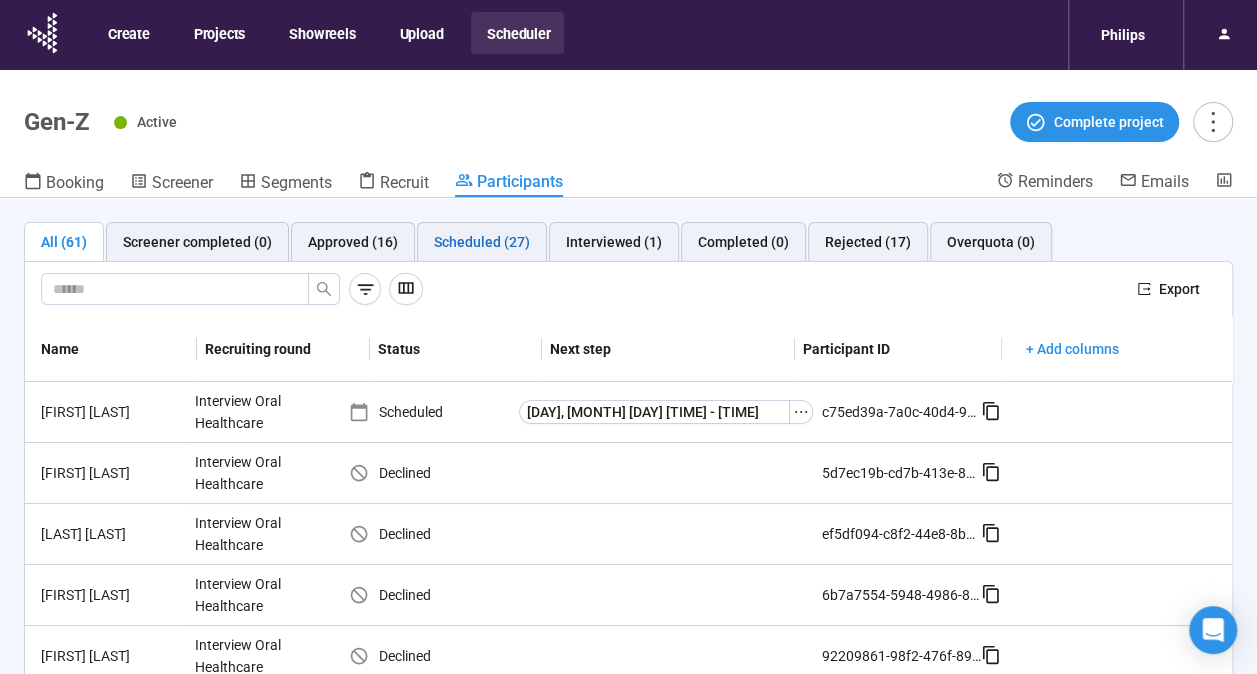 click on "Scheduled (27)" at bounding box center [482, 242] 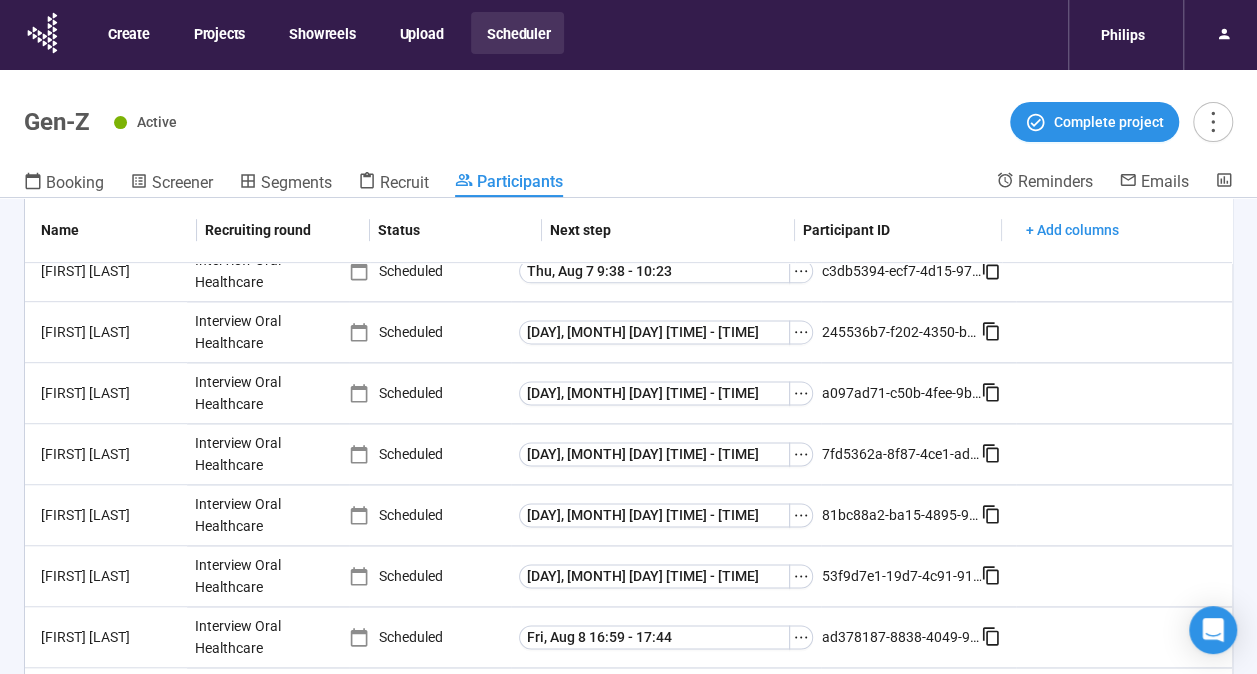 scroll, scrollTop: 1339, scrollLeft: 0, axis: vertical 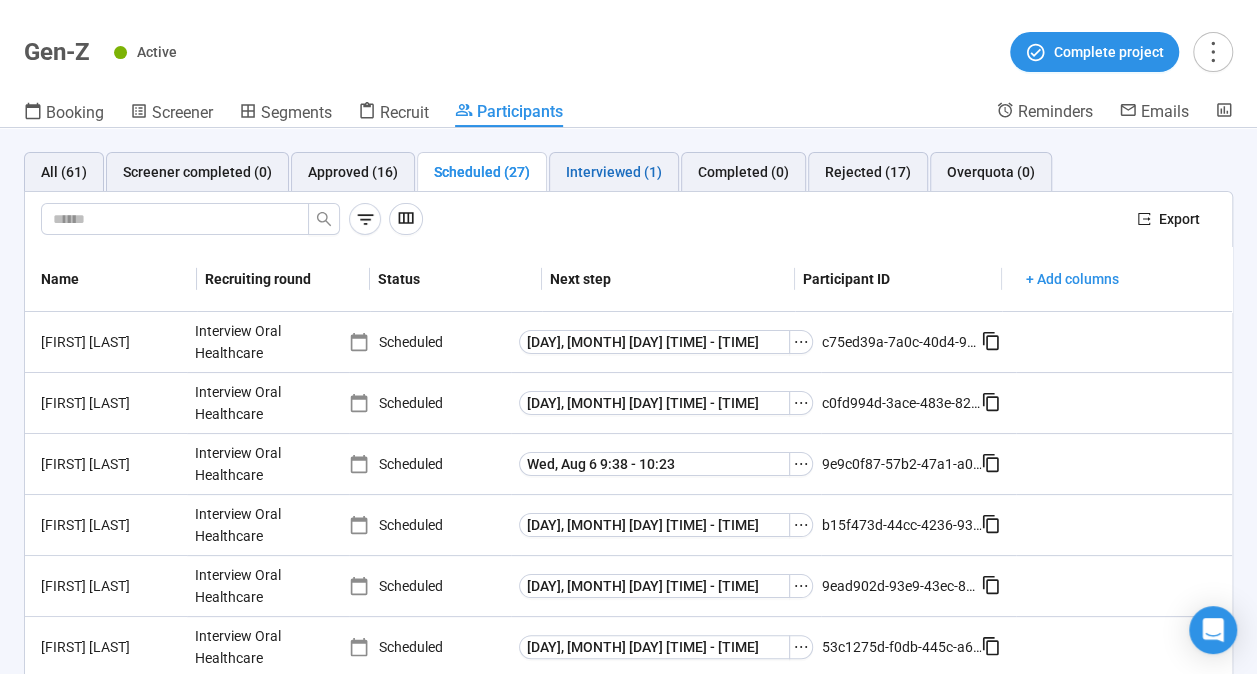 click on "Interviewed (1)" at bounding box center (614, 172) 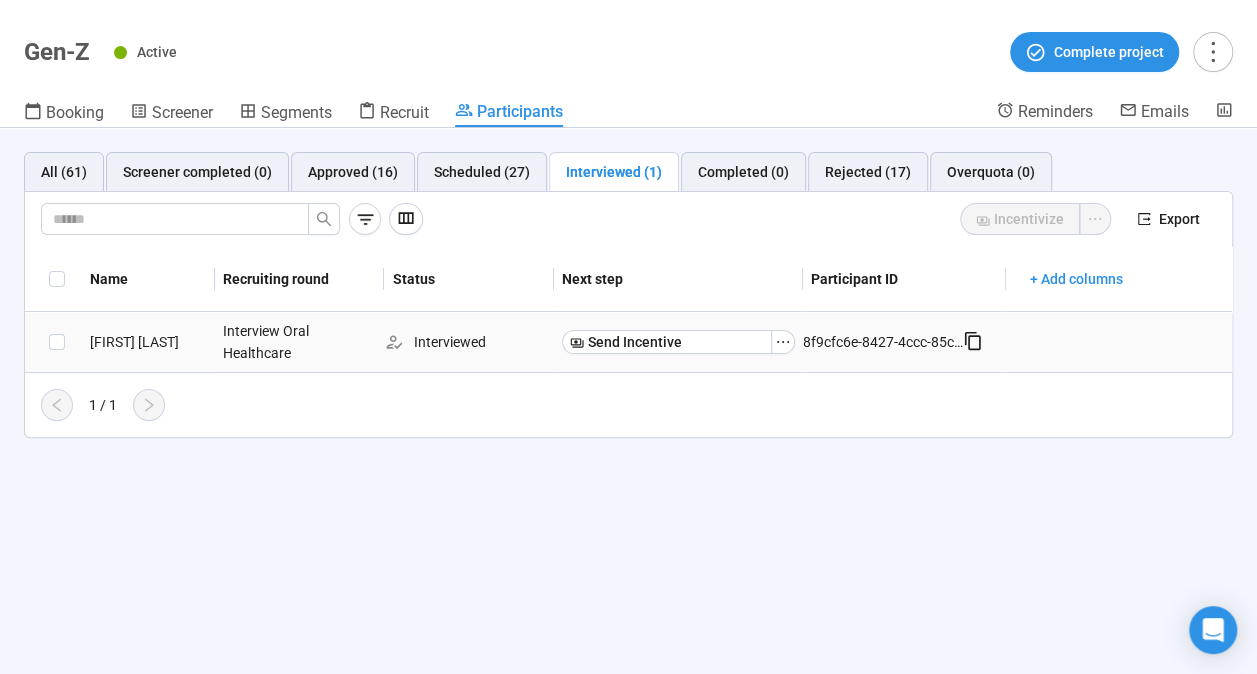 click 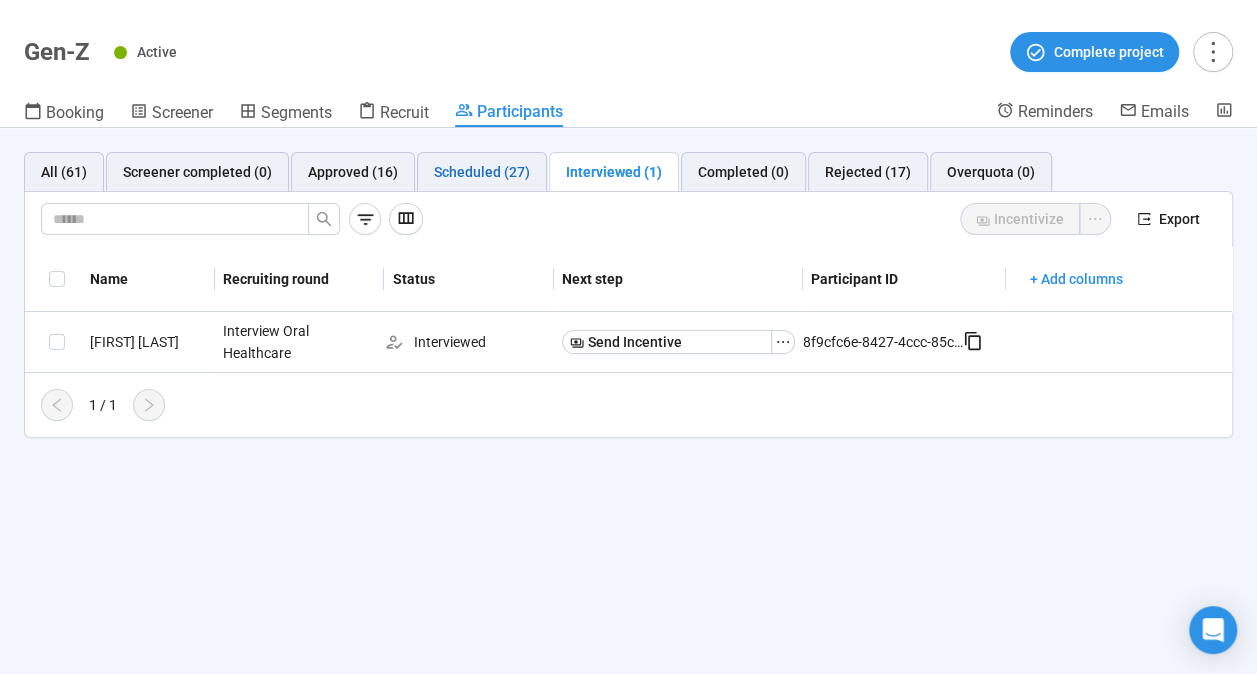 click on "Scheduled (27)" at bounding box center (482, 172) 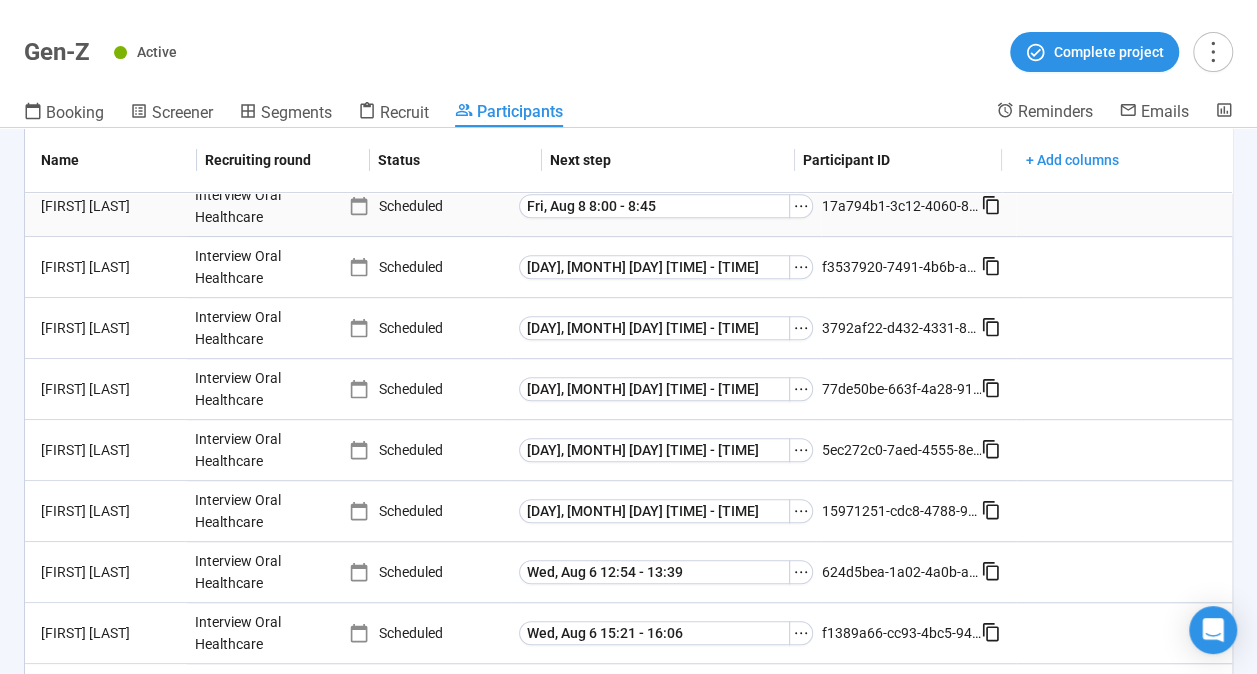 scroll, scrollTop: 0, scrollLeft: 0, axis: both 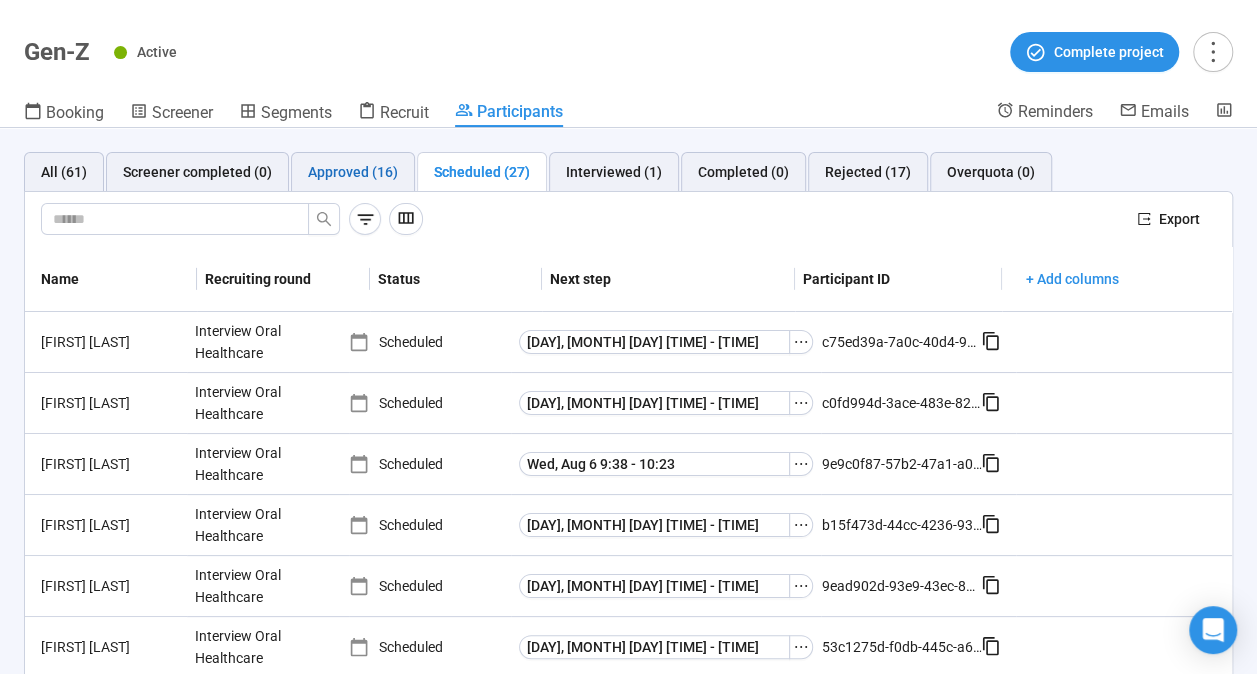 click on "Approved (16)" at bounding box center [353, 172] 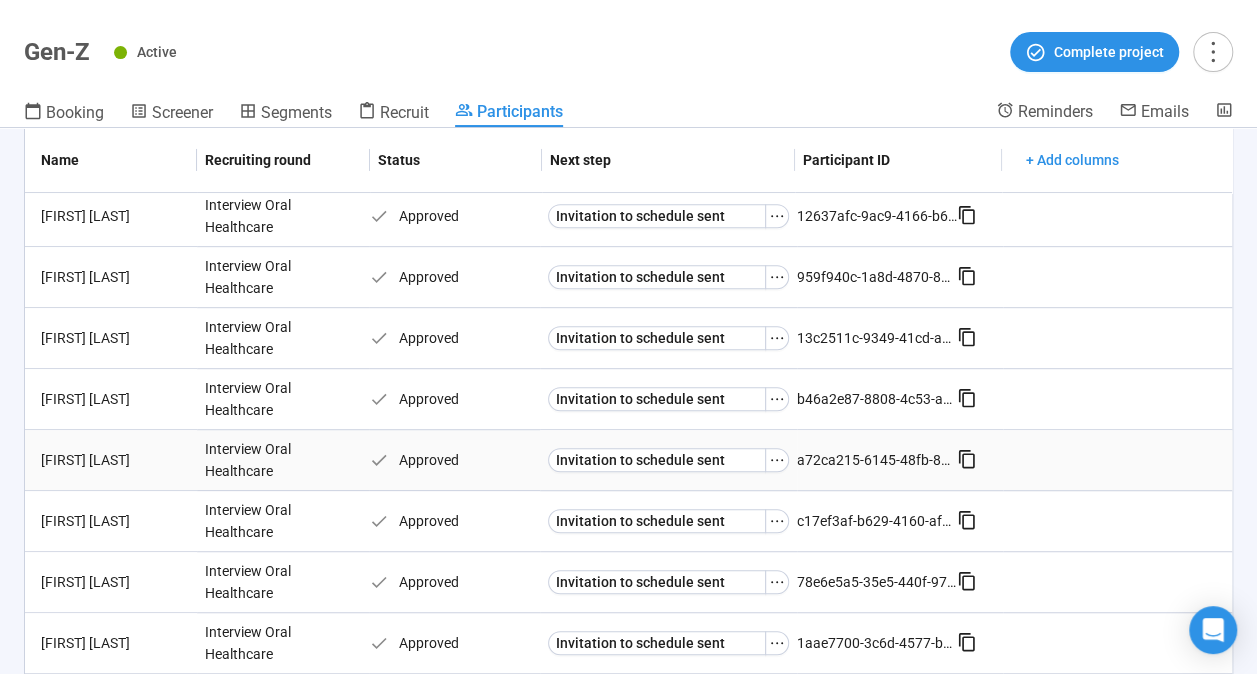 scroll, scrollTop: 672, scrollLeft: 0, axis: vertical 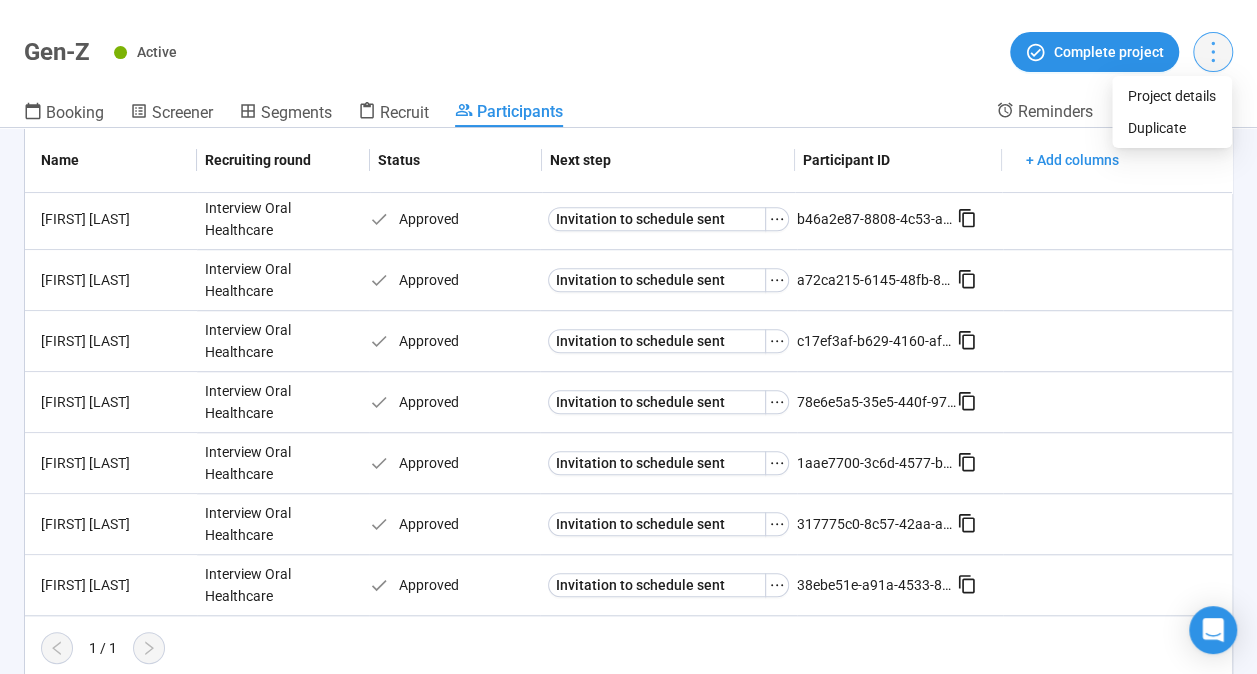click 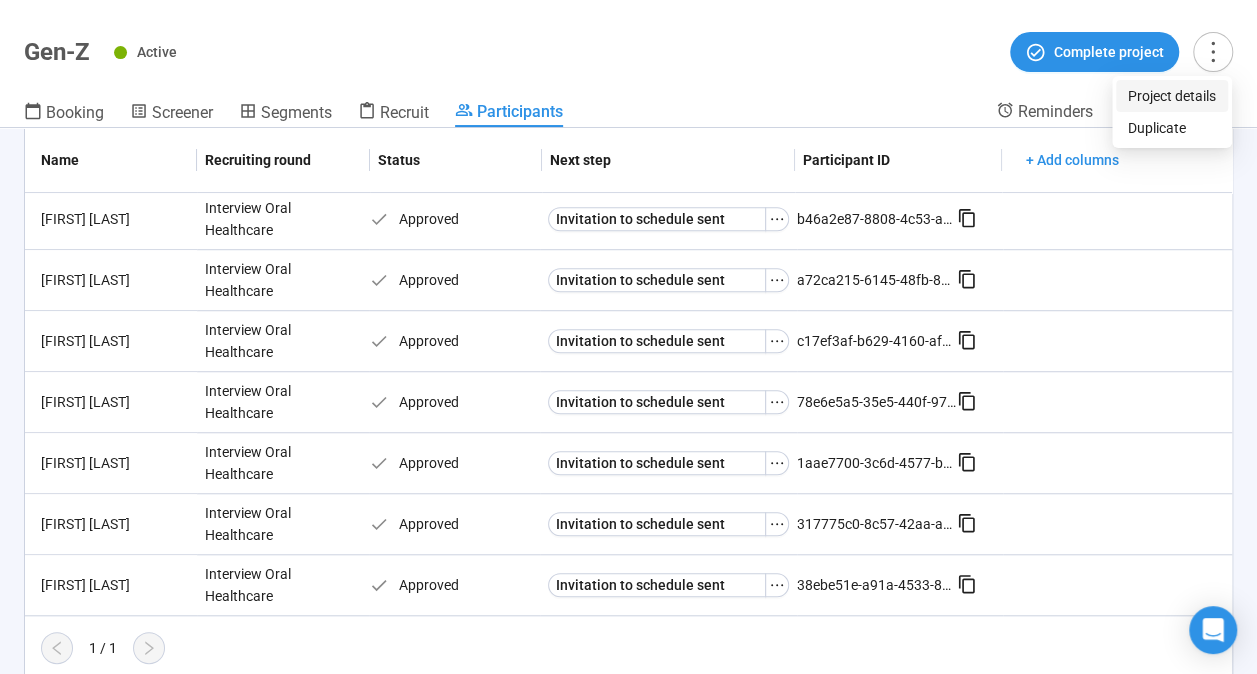 click on "Project details" at bounding box center [1172, 96] 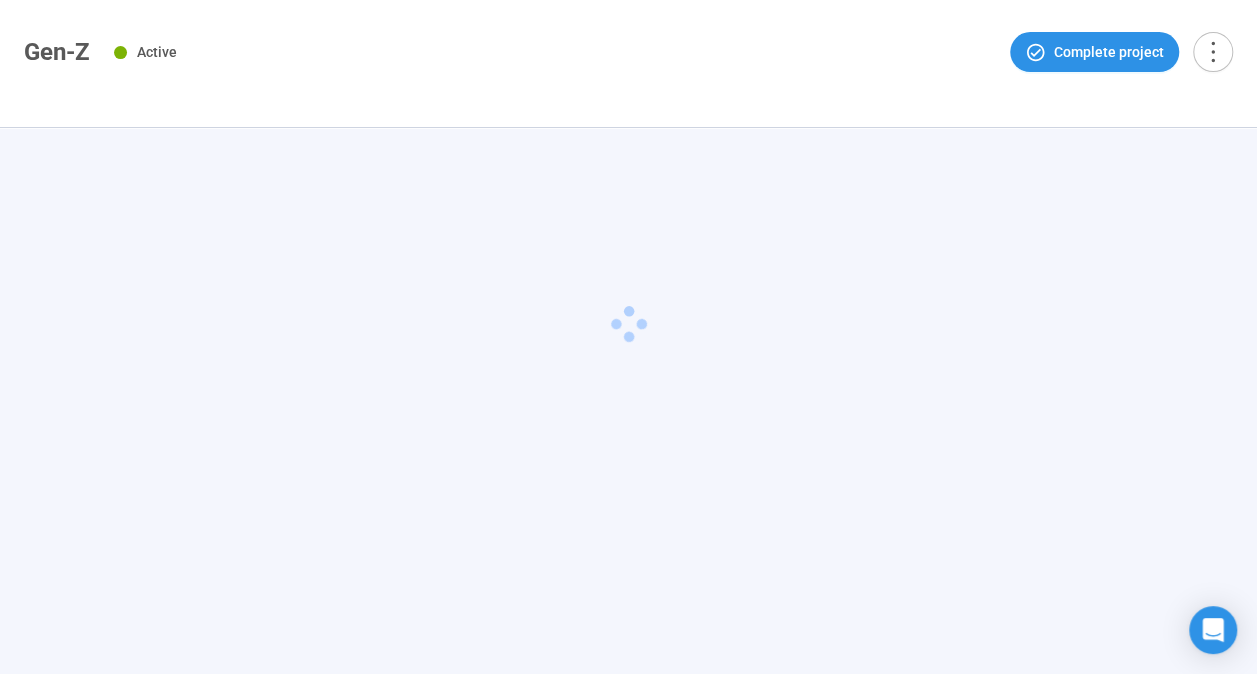 scroll, scrollTop: 0, scrollLeft: 0, axis: both 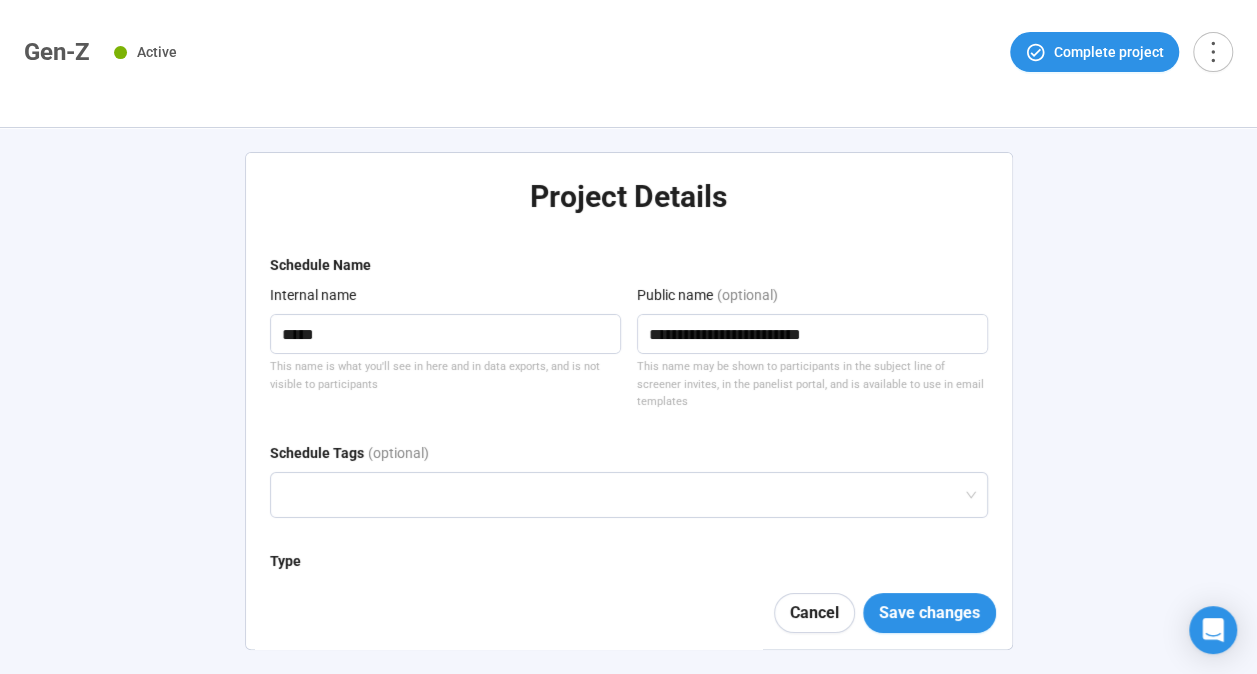 type on "**********" 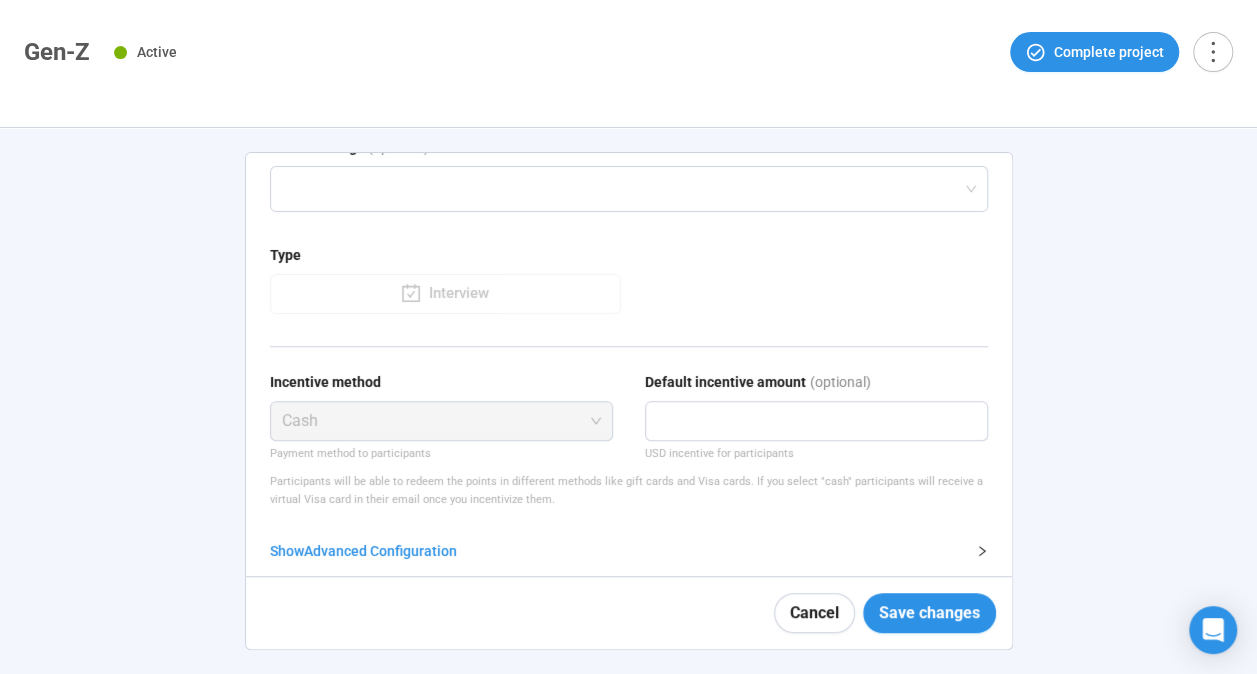scroll, scrollTop: 322, scrollLeft: 0, axis: vertical 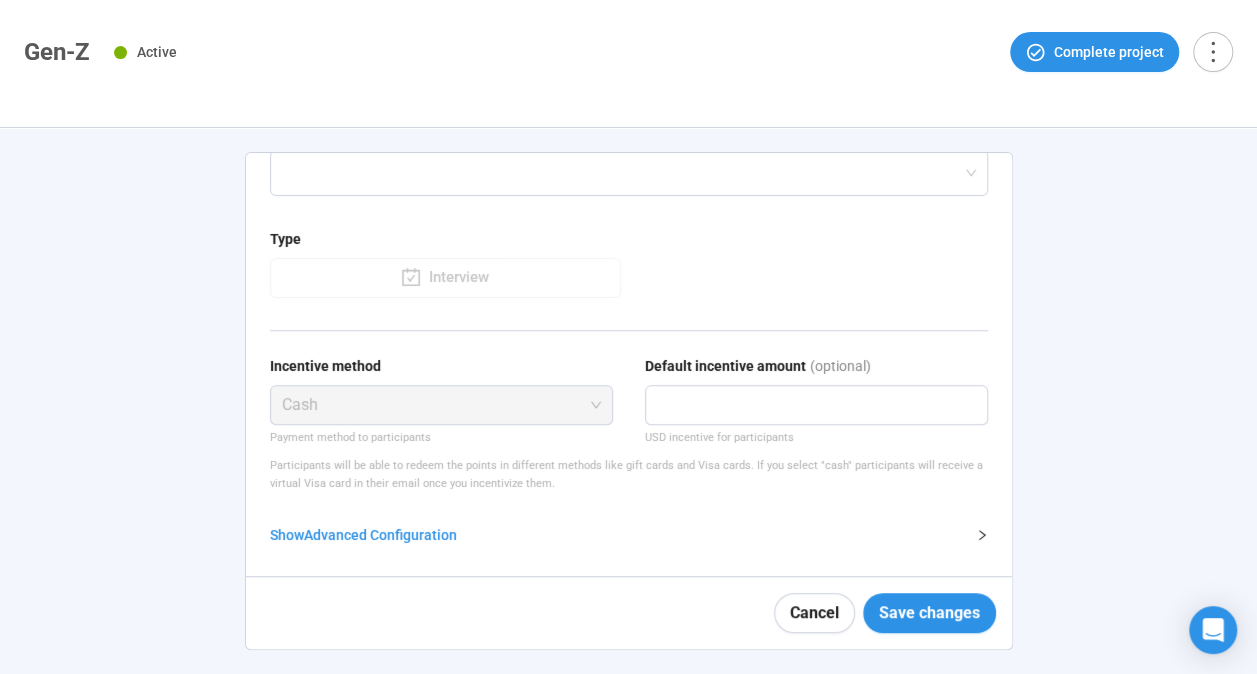 click on "Show  Advanced Configuration" at bounding box center (617, 535) 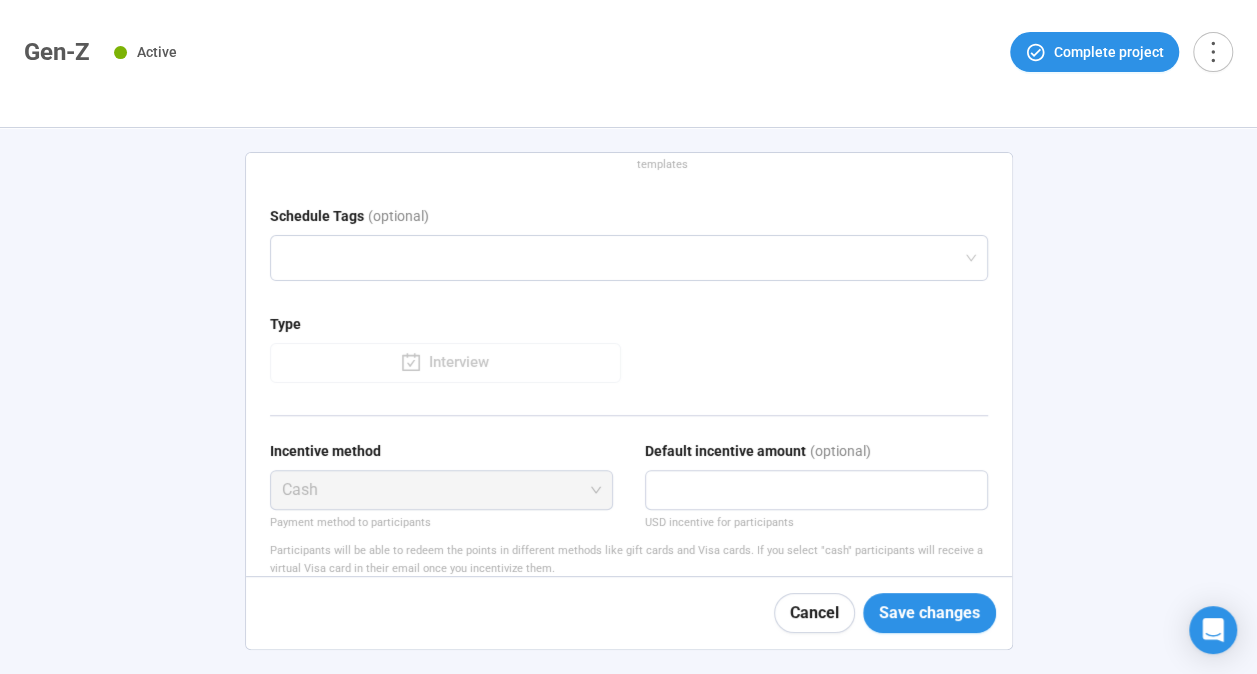 scroll, scrollTop: 0, scrollLeft: 0, axis: both 